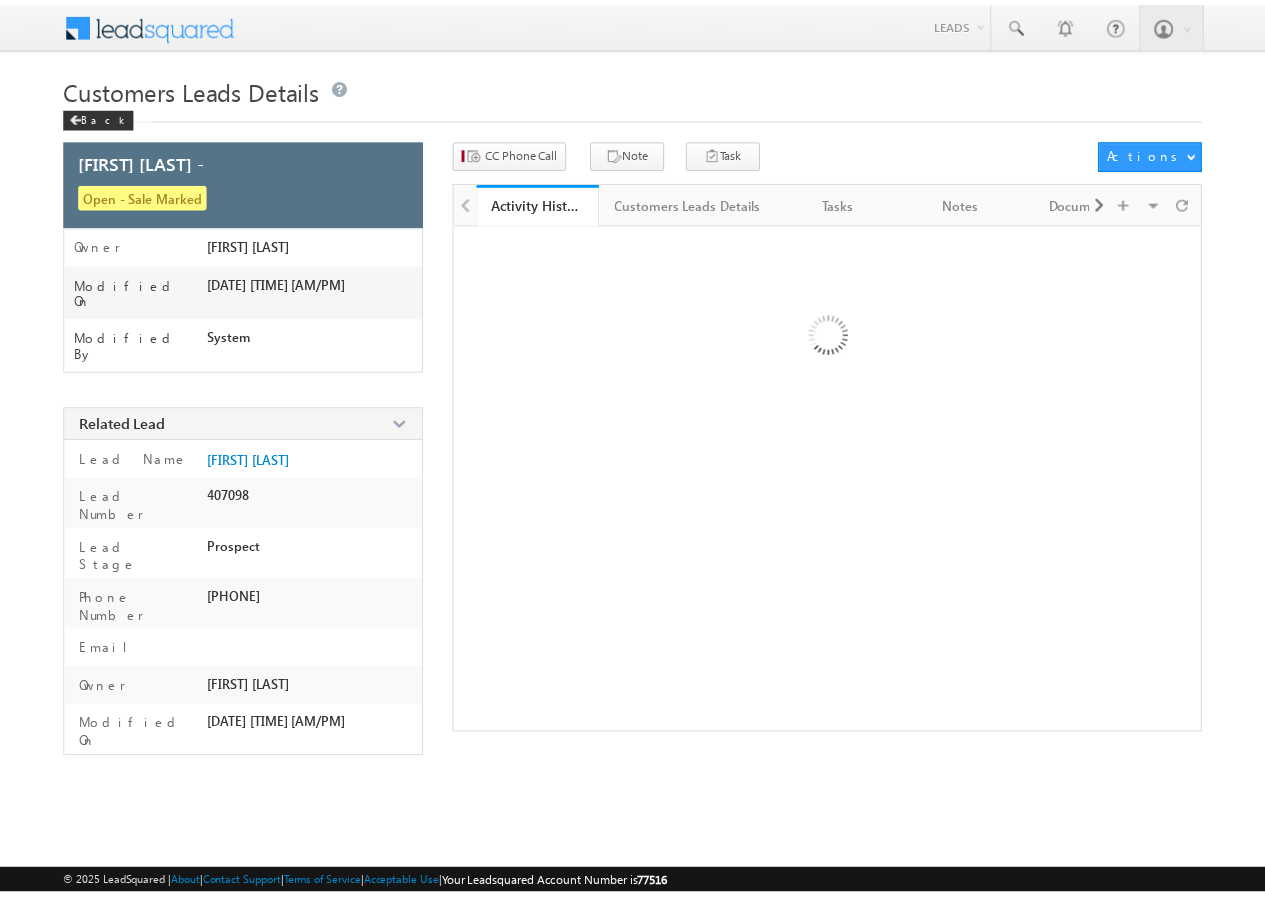 scroll, scrollTop: 0, scrollLeft: 0, axis: both 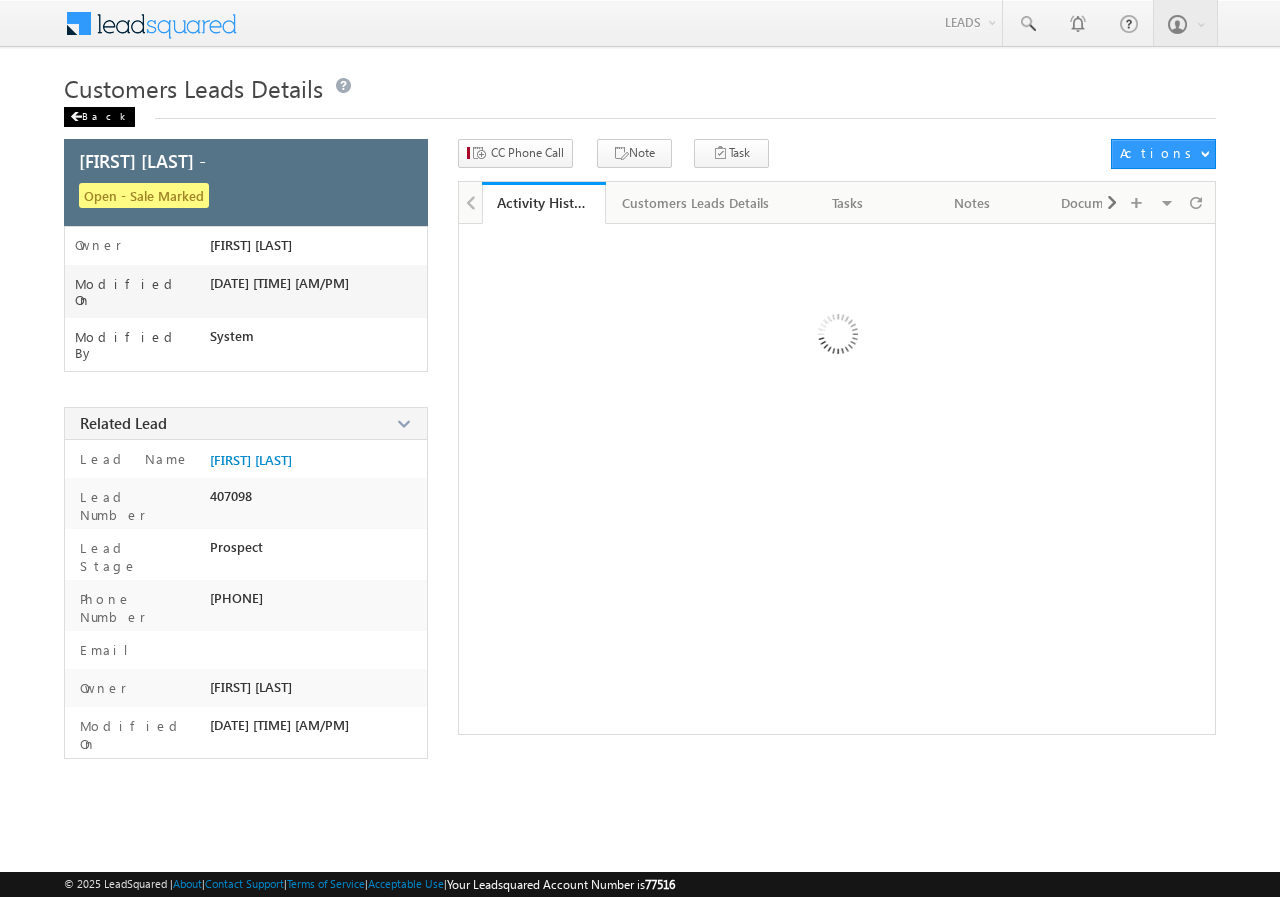 click on "Back" at bounding box center (99, 117) 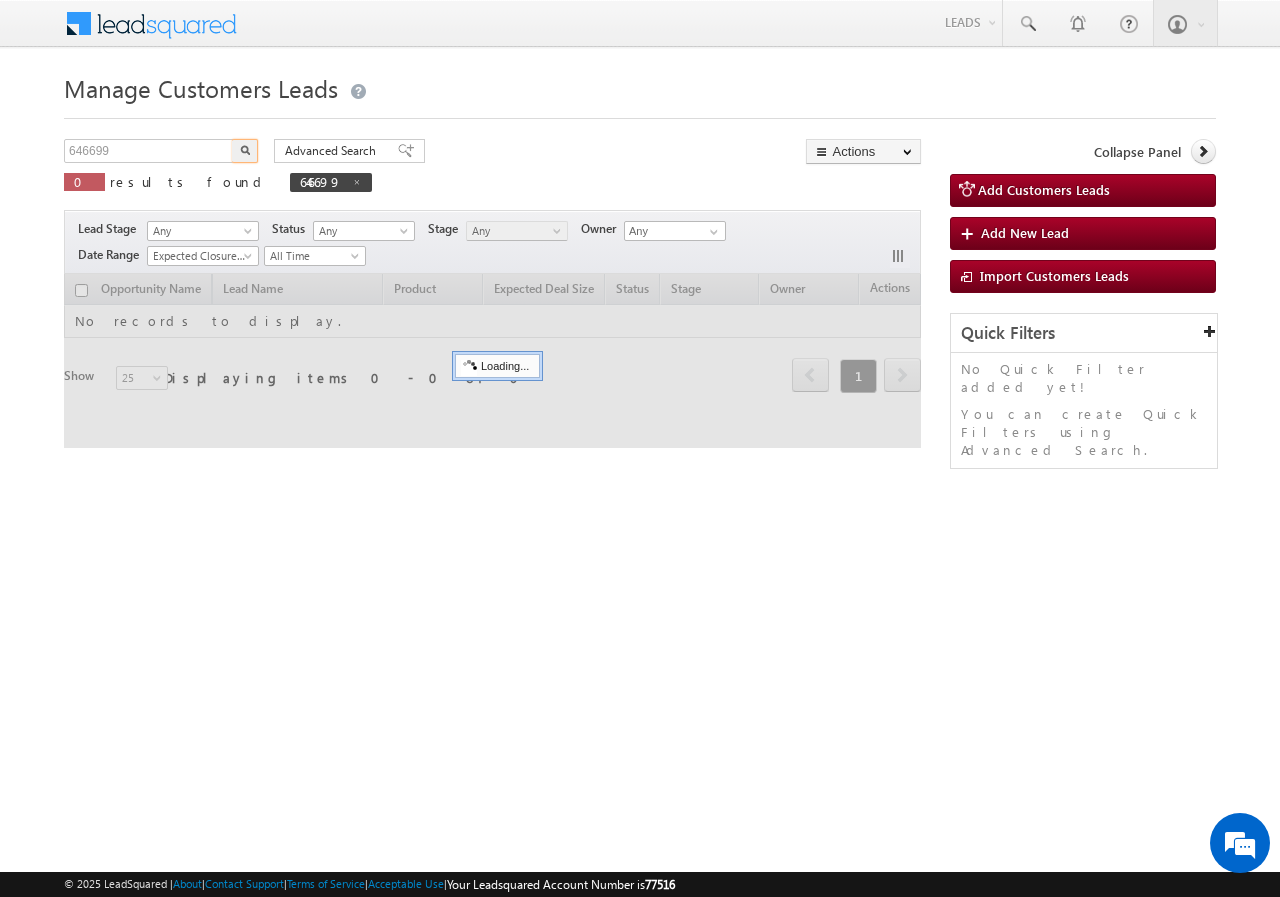 scroll, scrollTop: 0, scrollLeft: 0, axis: both 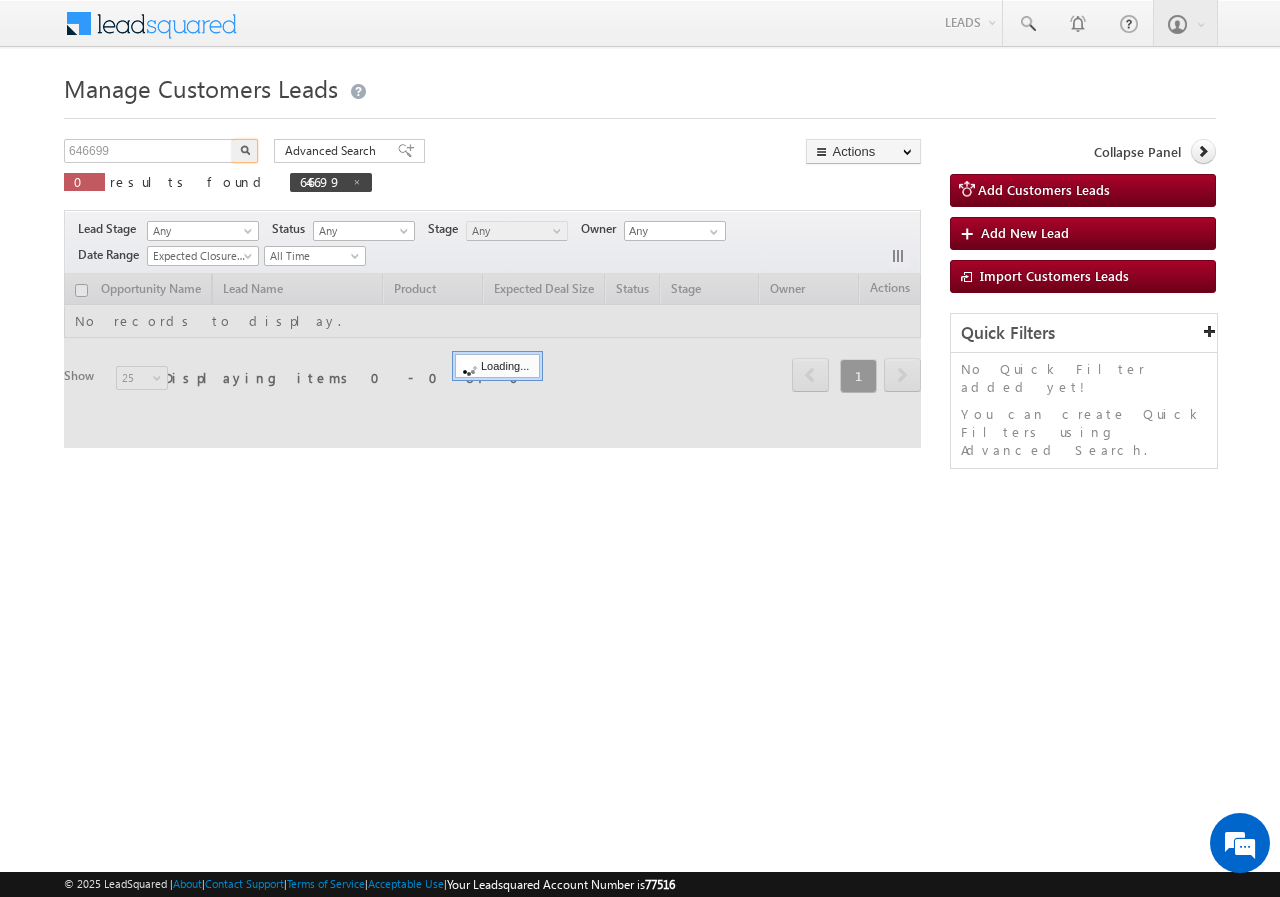 click on "646699" at bounding box center [149, 151] 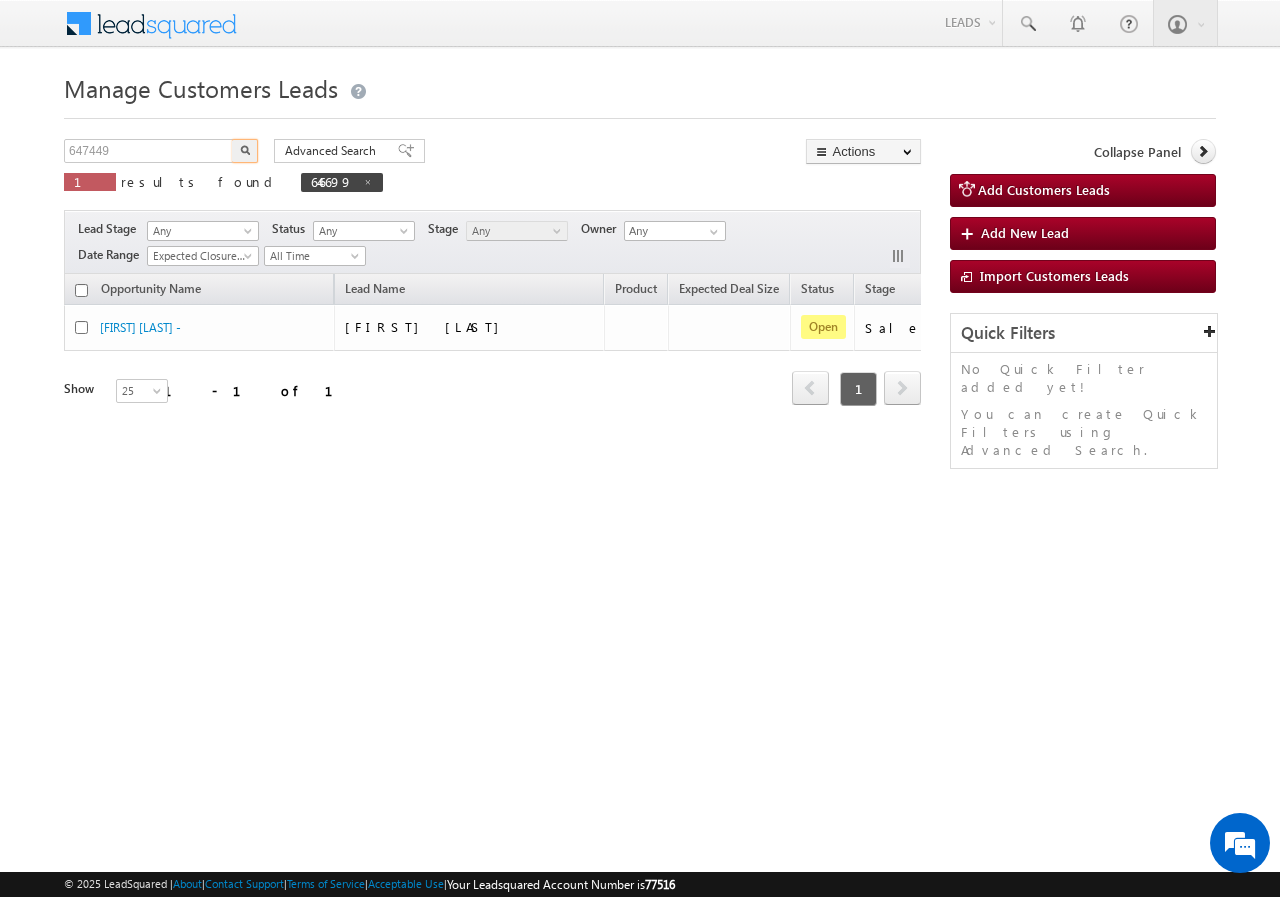 type on "647449" 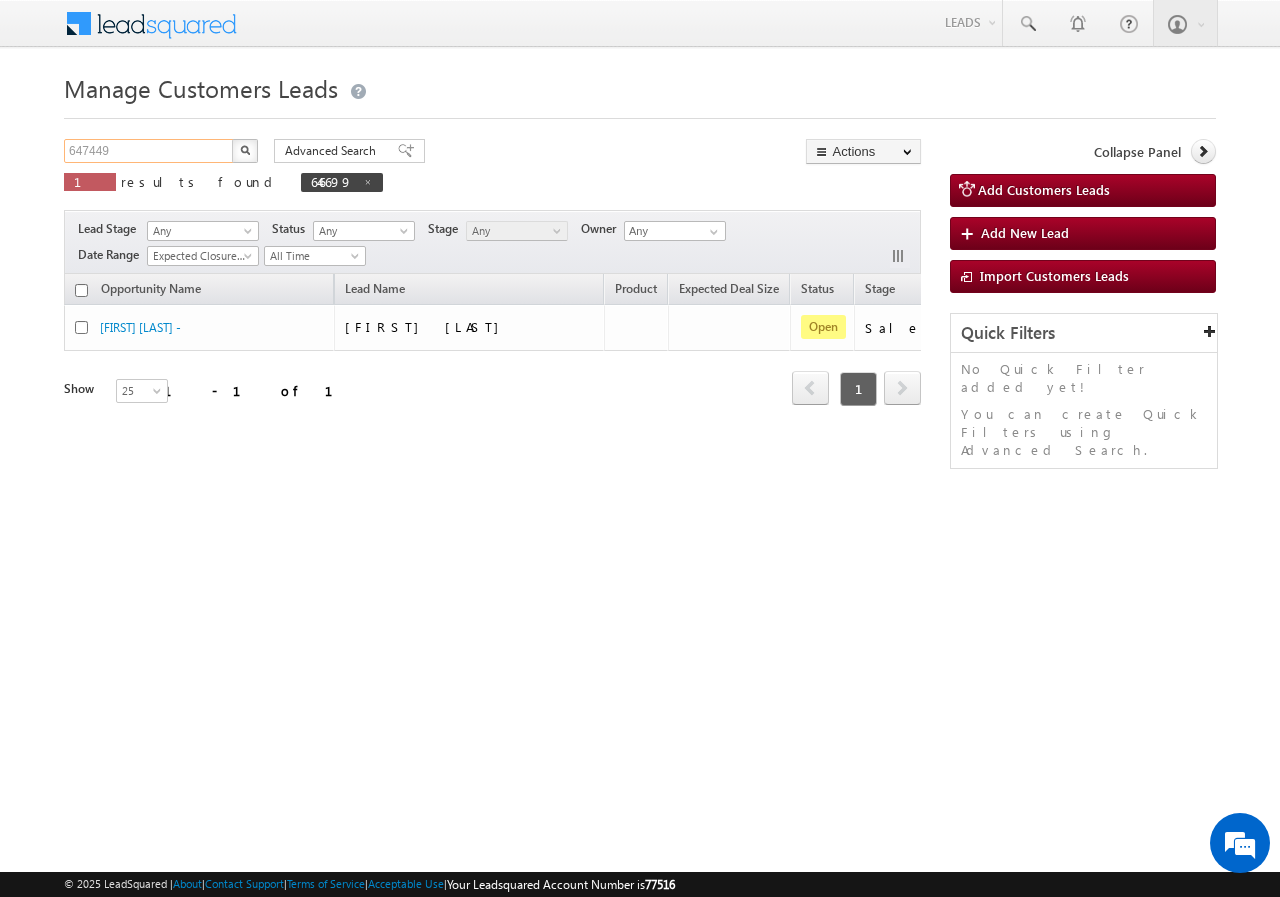 click on "[NUMBER]" at bounding box center [149, 151] 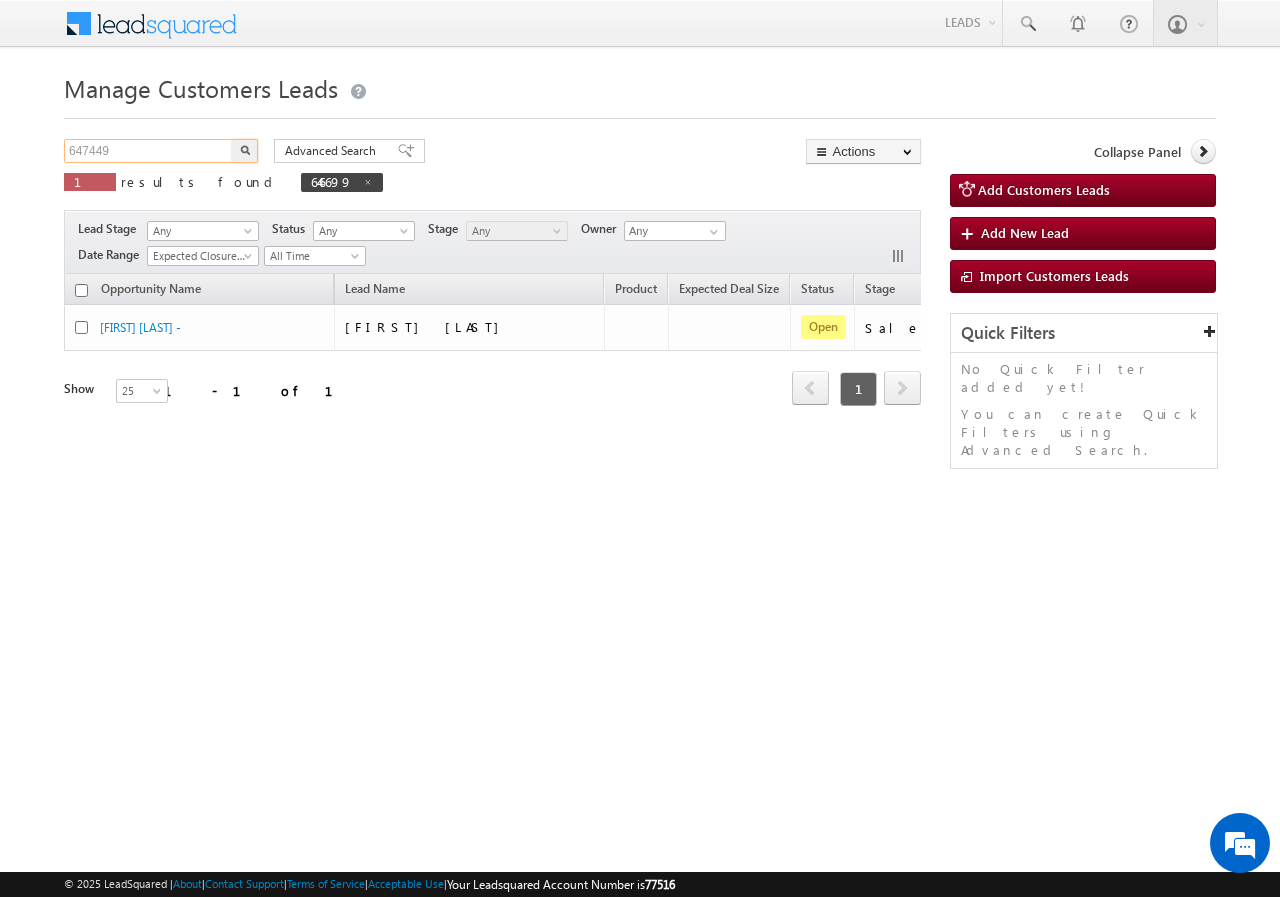 click on "[NUMBER]" at bounding box center [149, 151] 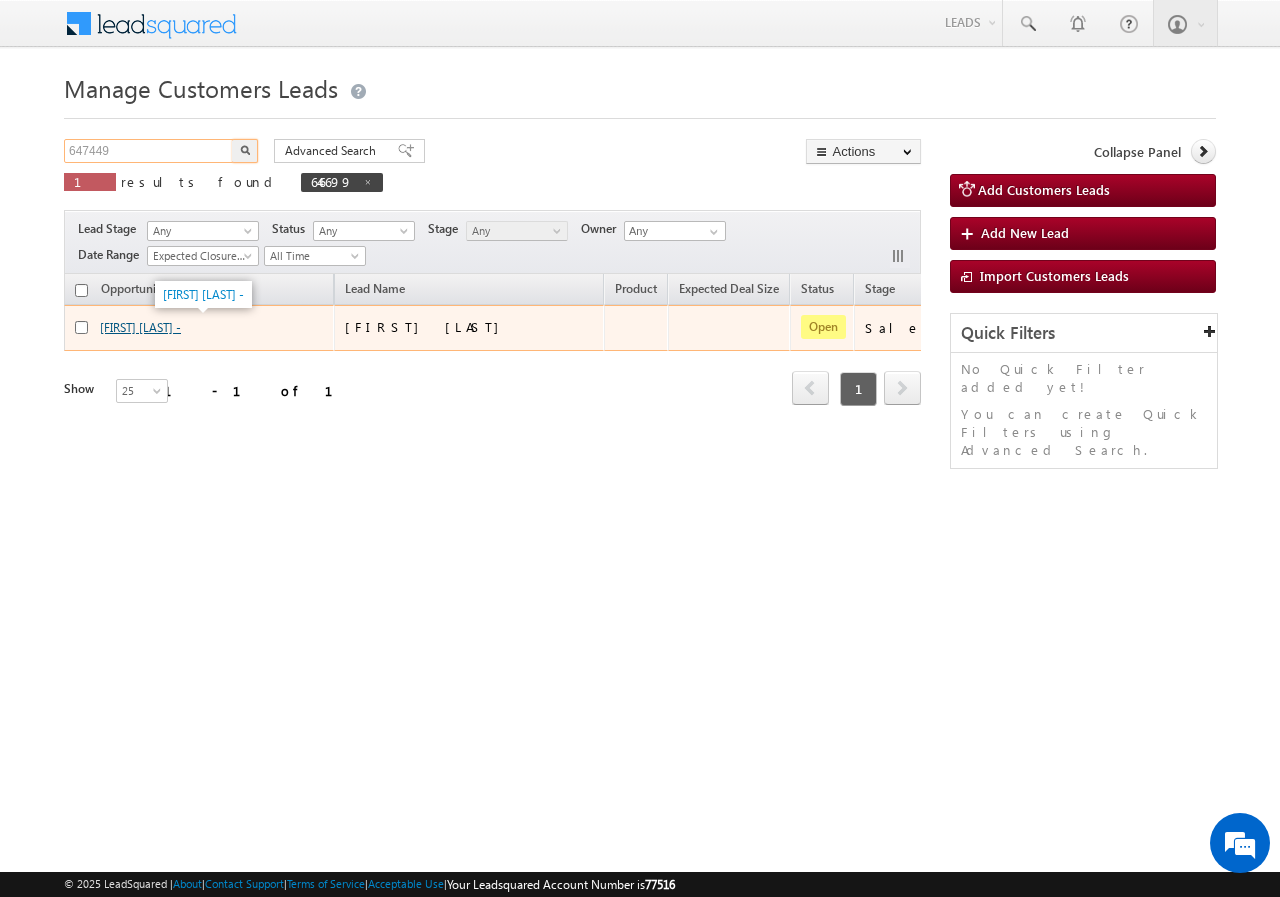 scroll, scrollTop: 0, scrollLeft: 0, axis: both 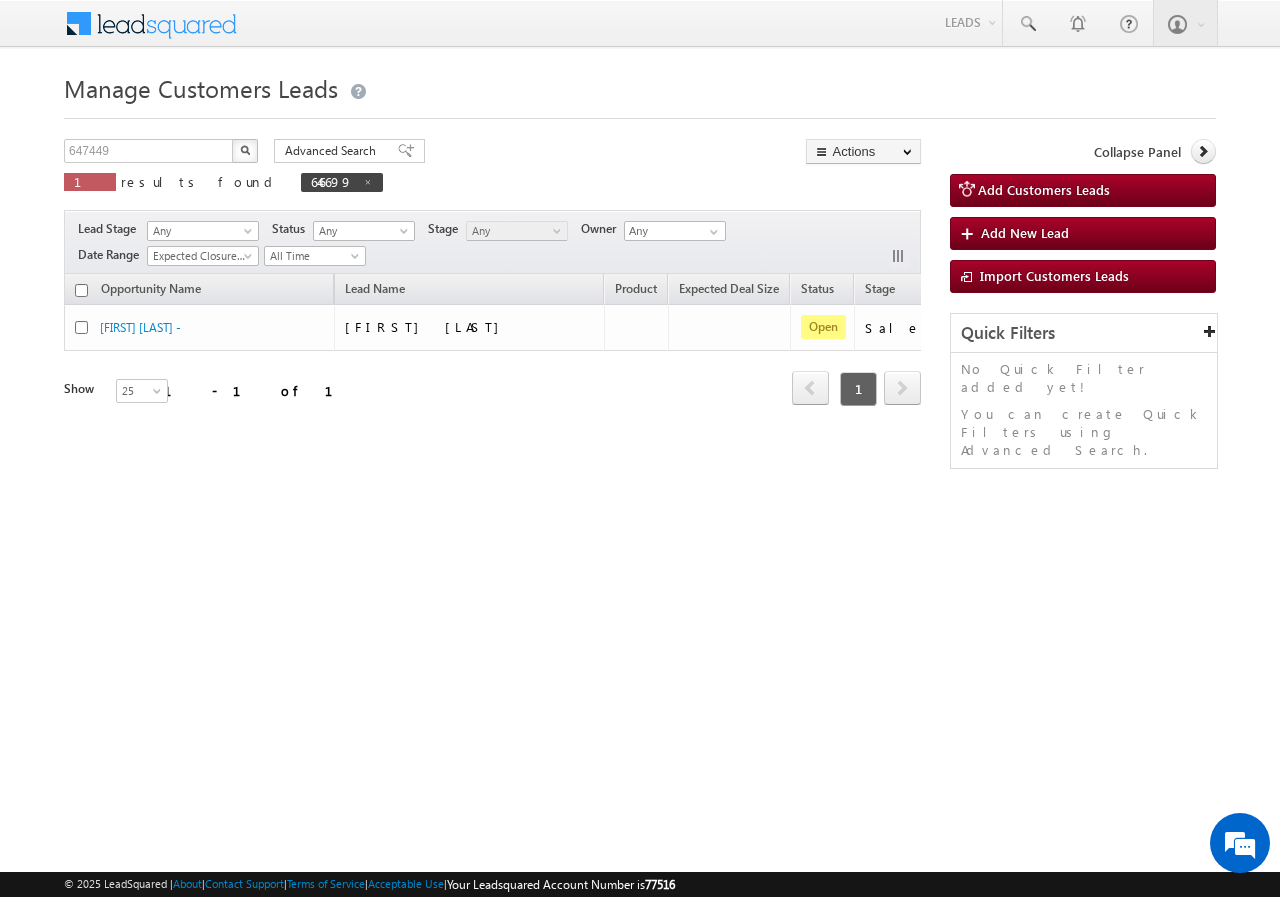 click at bounding box center (245, 150) 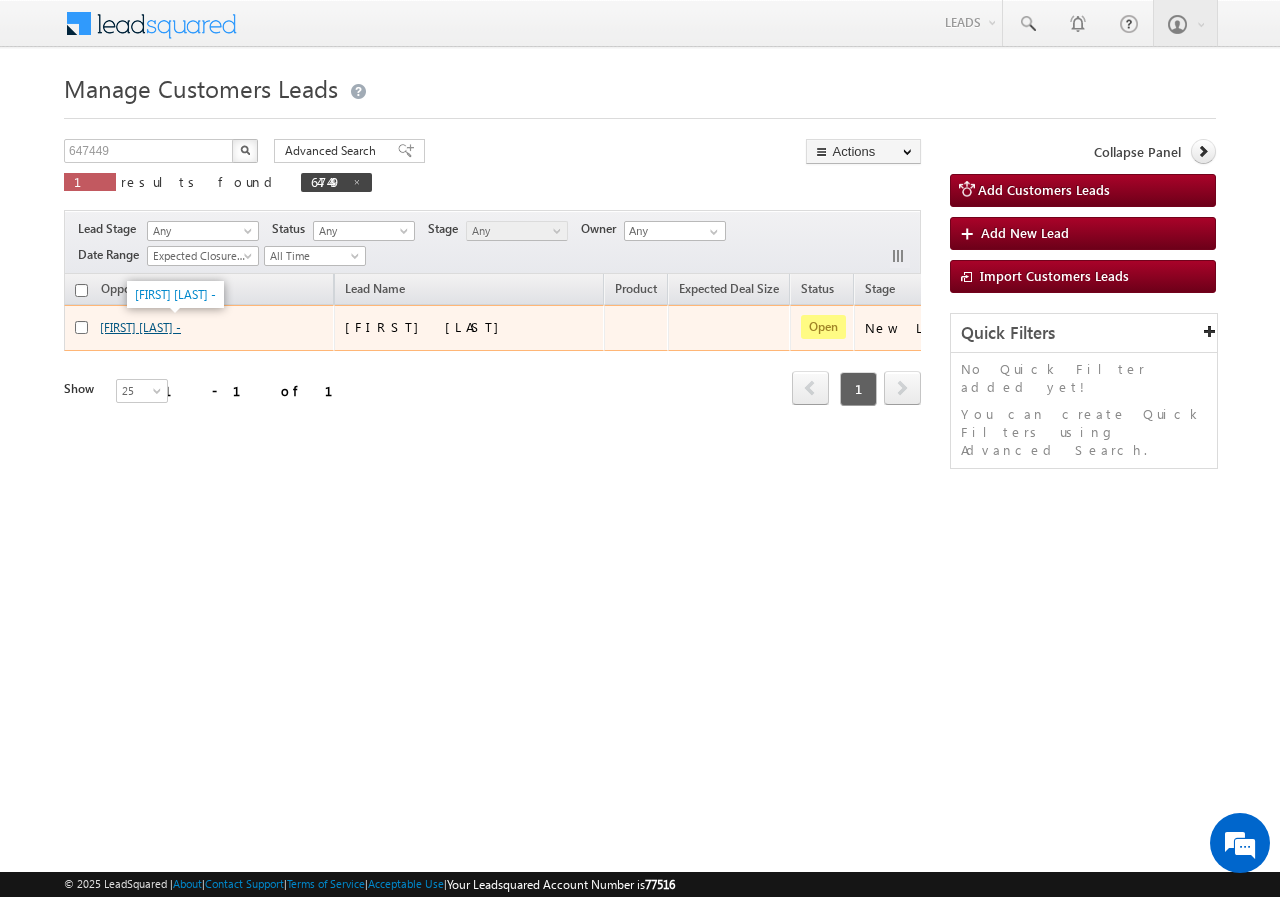 click on "[FIRST] [LAST]  -" at bounding box center [140, 327] 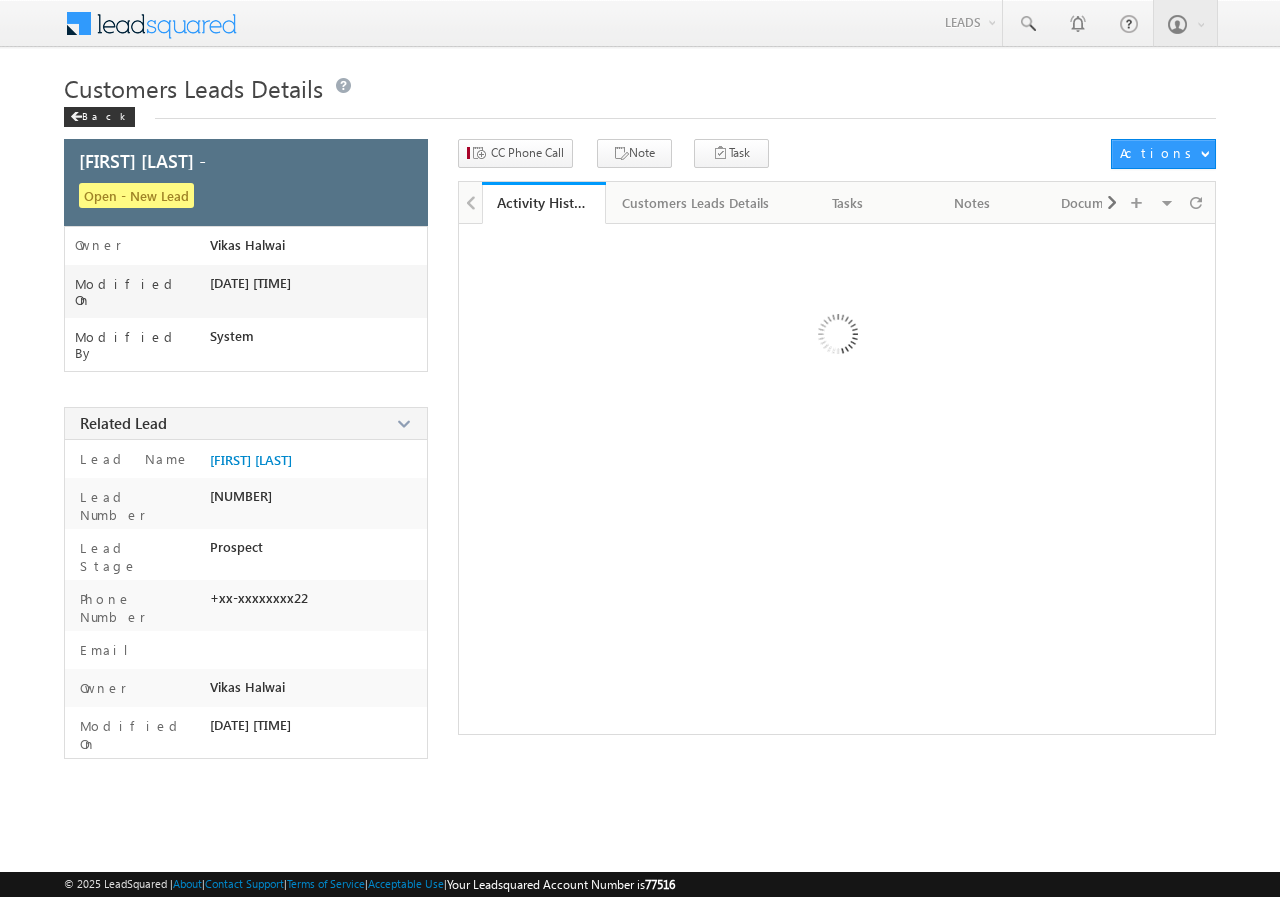 scroll, scrollTop: 0, scrollLeft: 0, axis: both 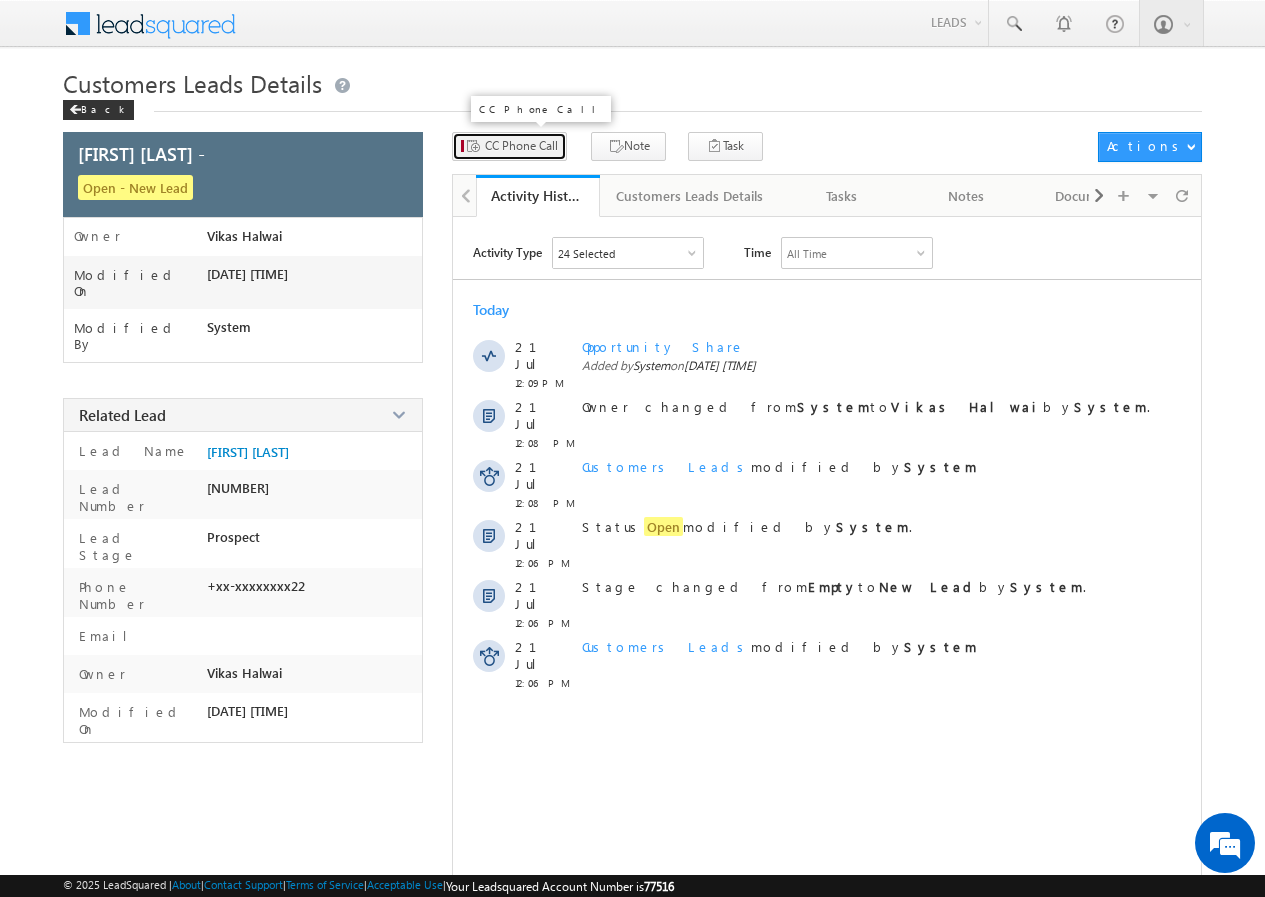 click on "CC Phone Call" at bounding box center [509, 146] 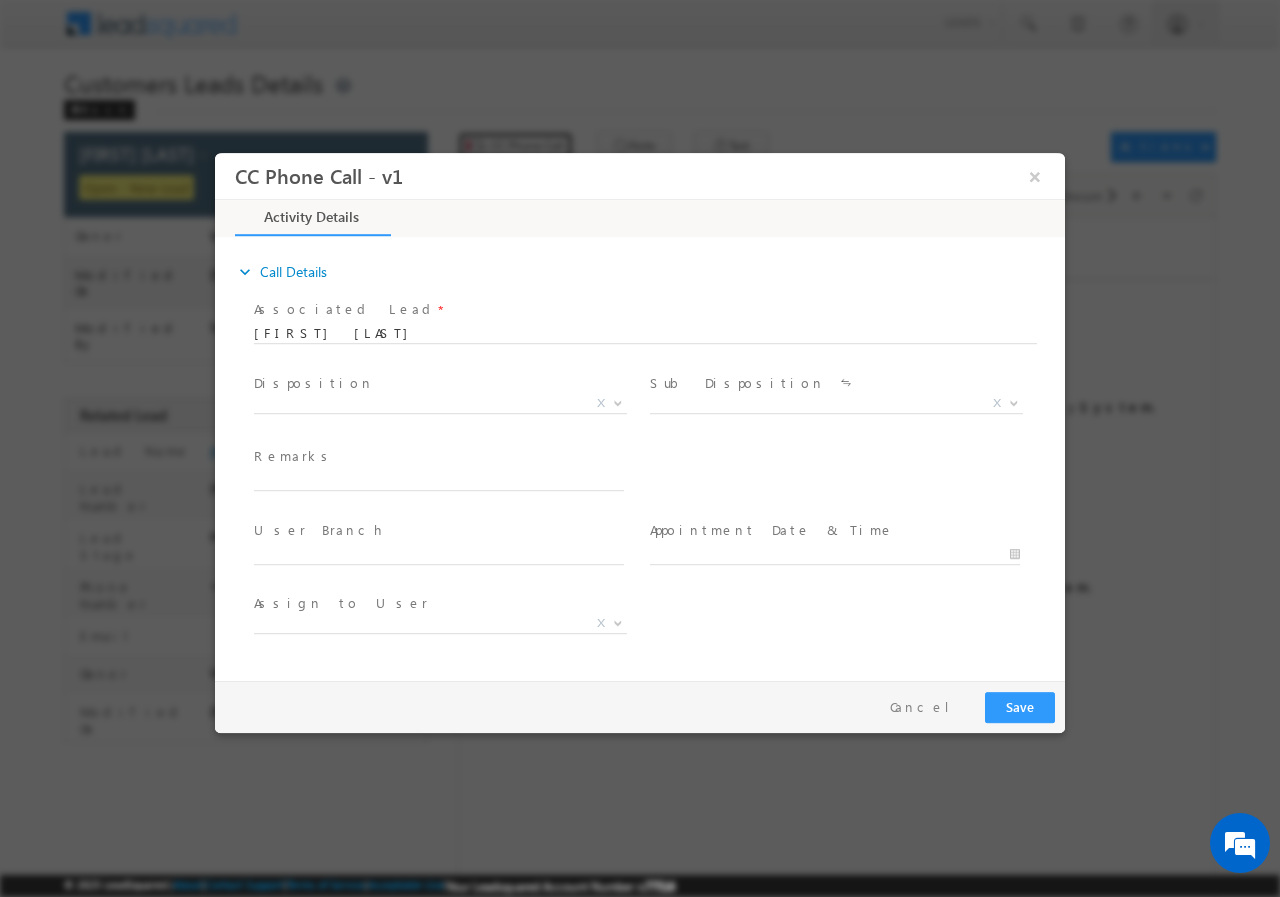 scroll, scrollTop: 0, scrollLeft: 0, axis: both 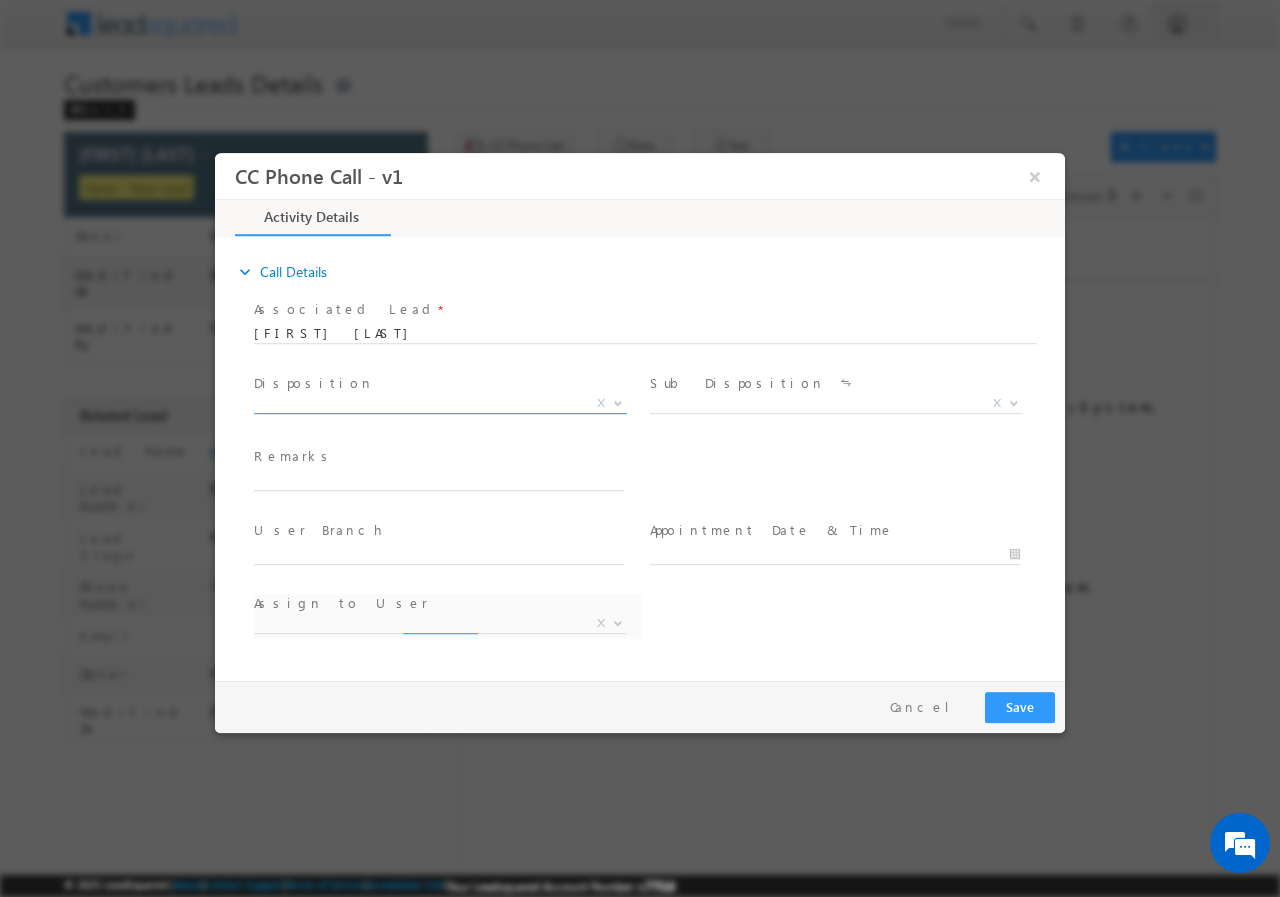 click on "X" at bounding box center [440, 403] 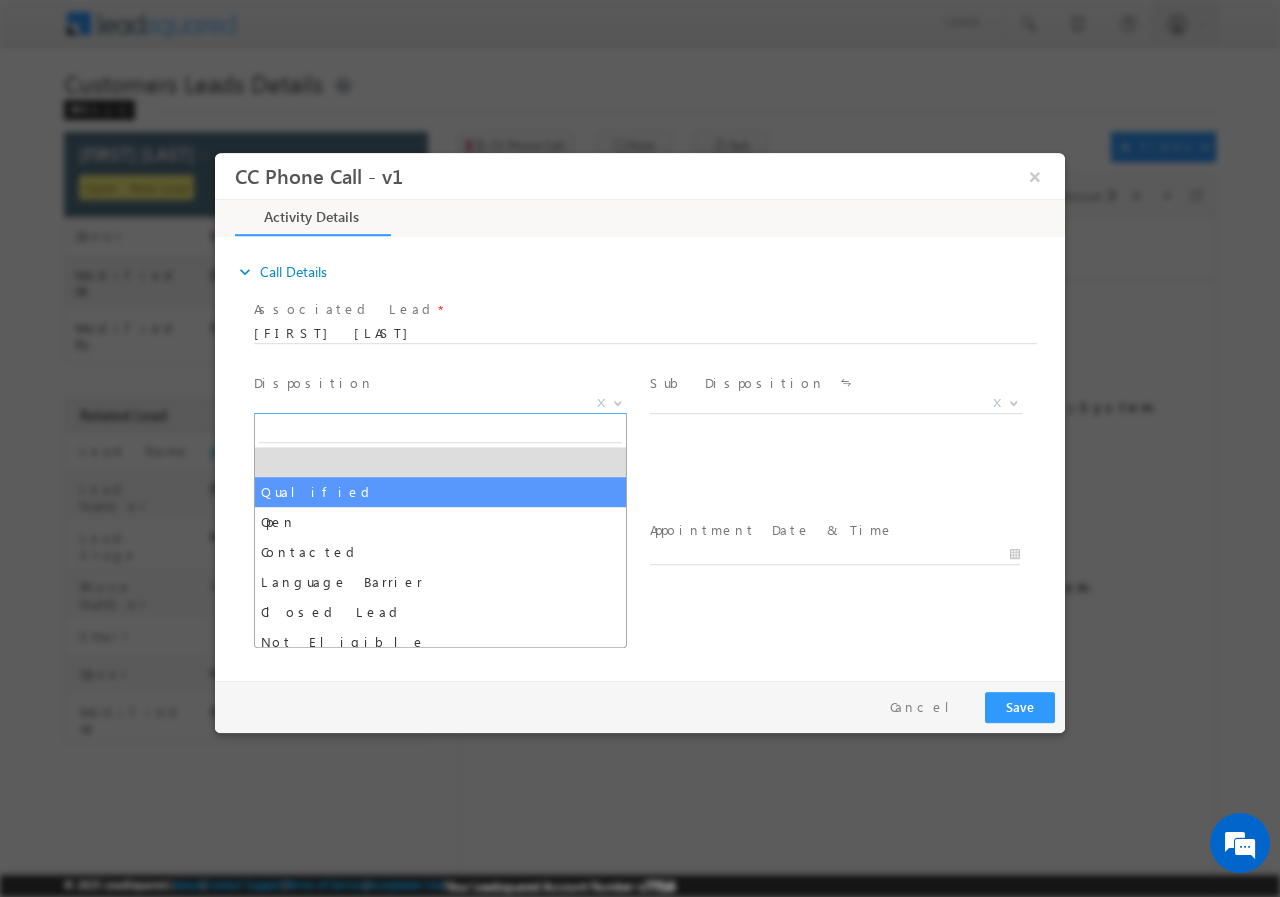select on "Qualified" 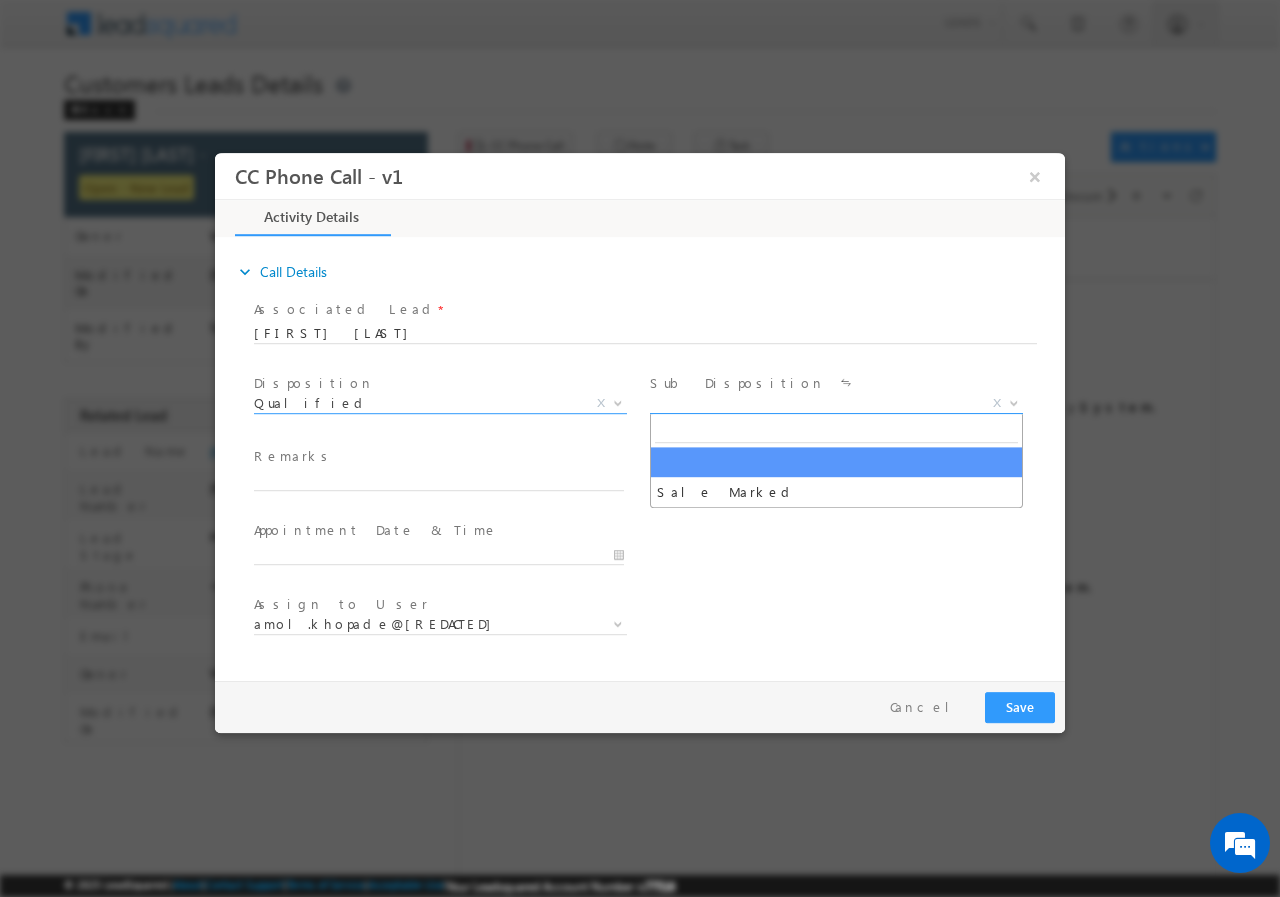click on "X" at bounding box center (836, 403) 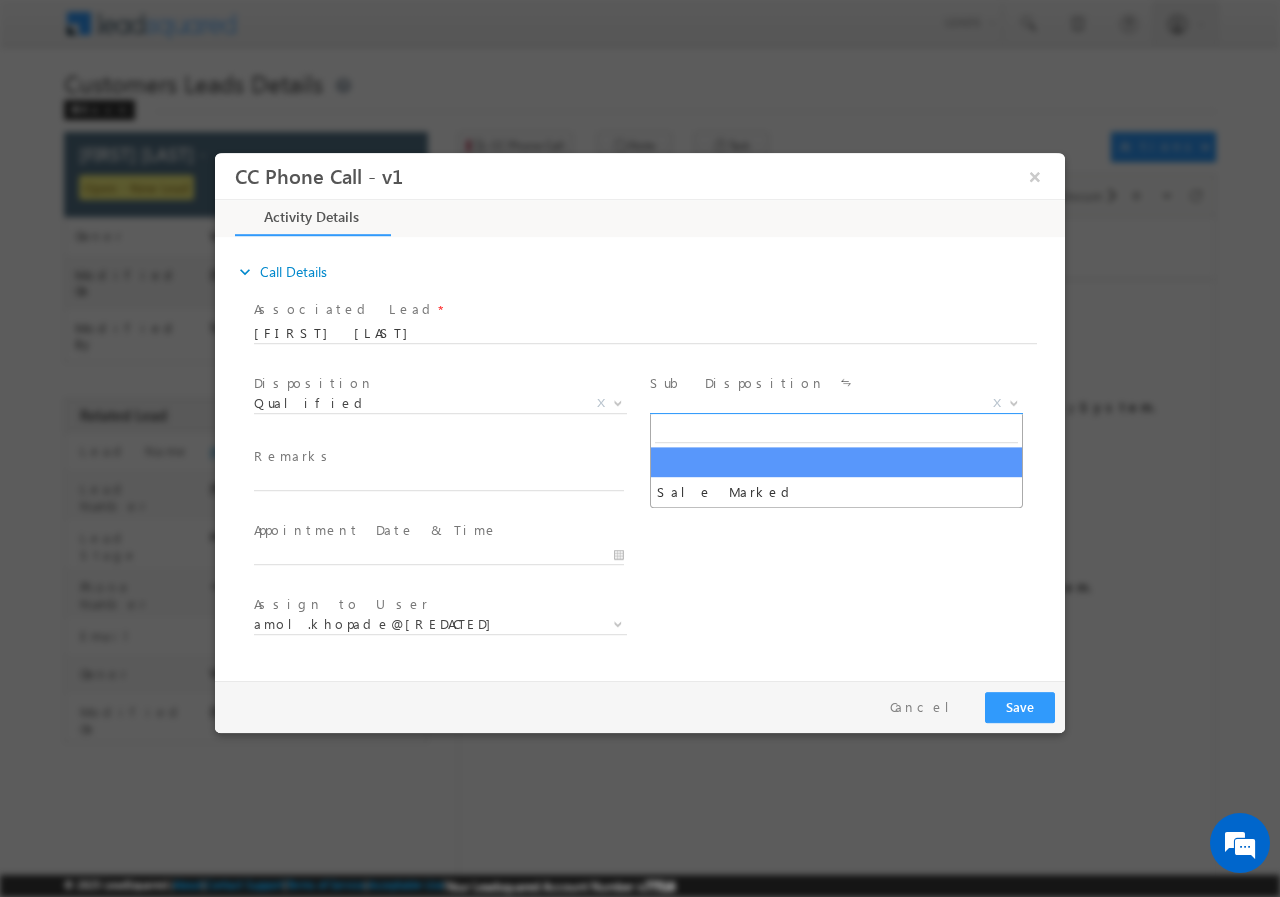 scroll, scrollTop: 0, scrollLeft: 0, axis: both 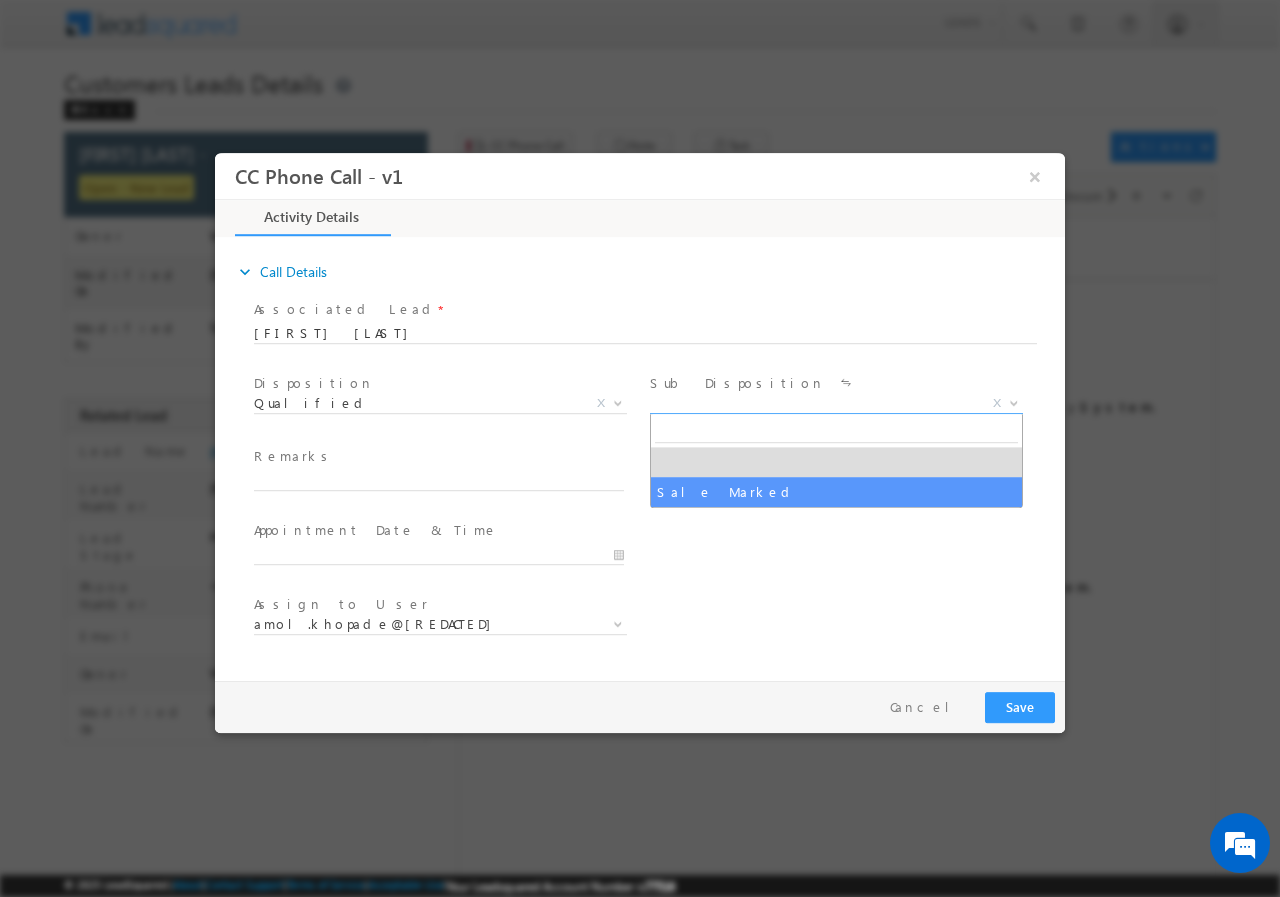 select on "Sale Marked" 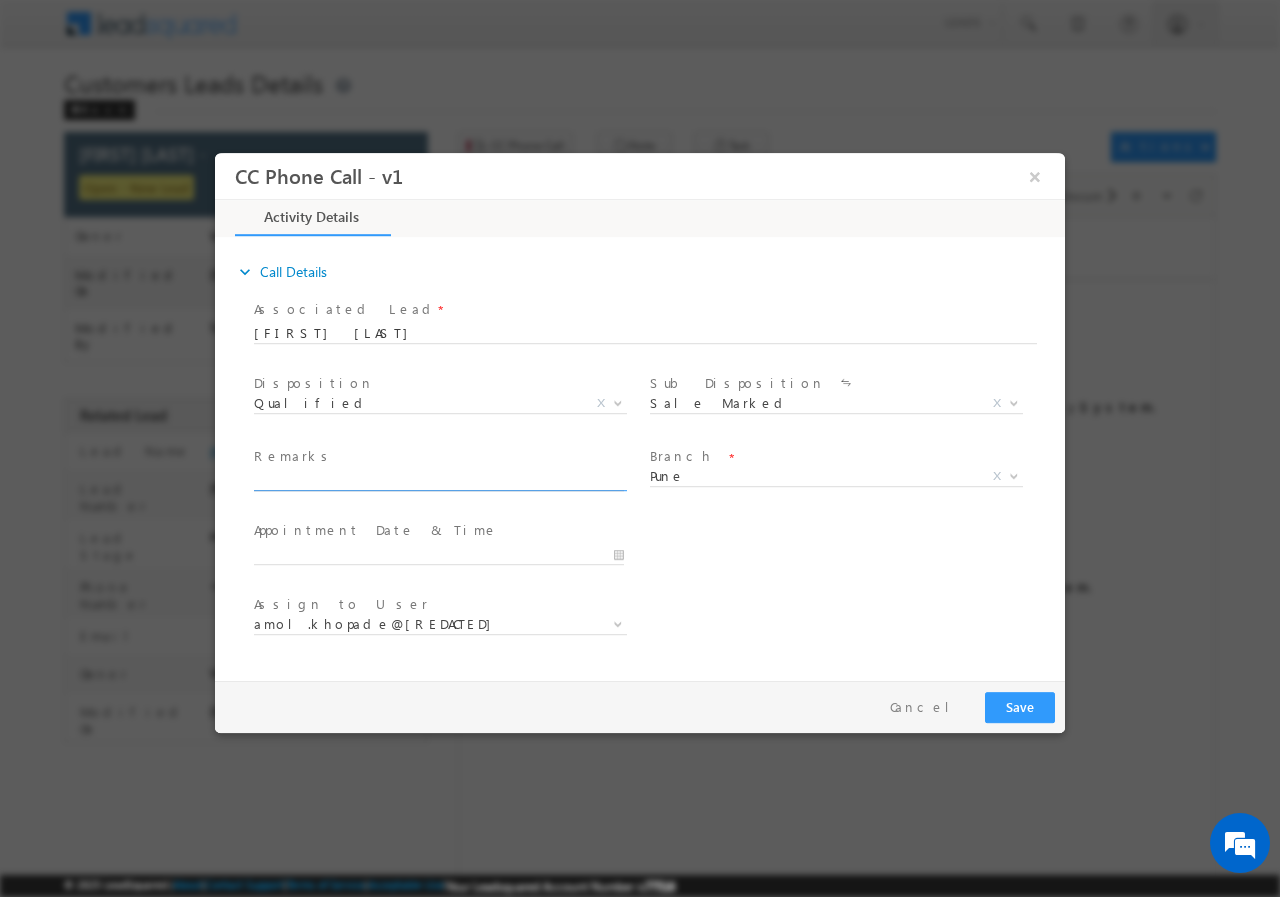 click at bounding box center (439, 480) 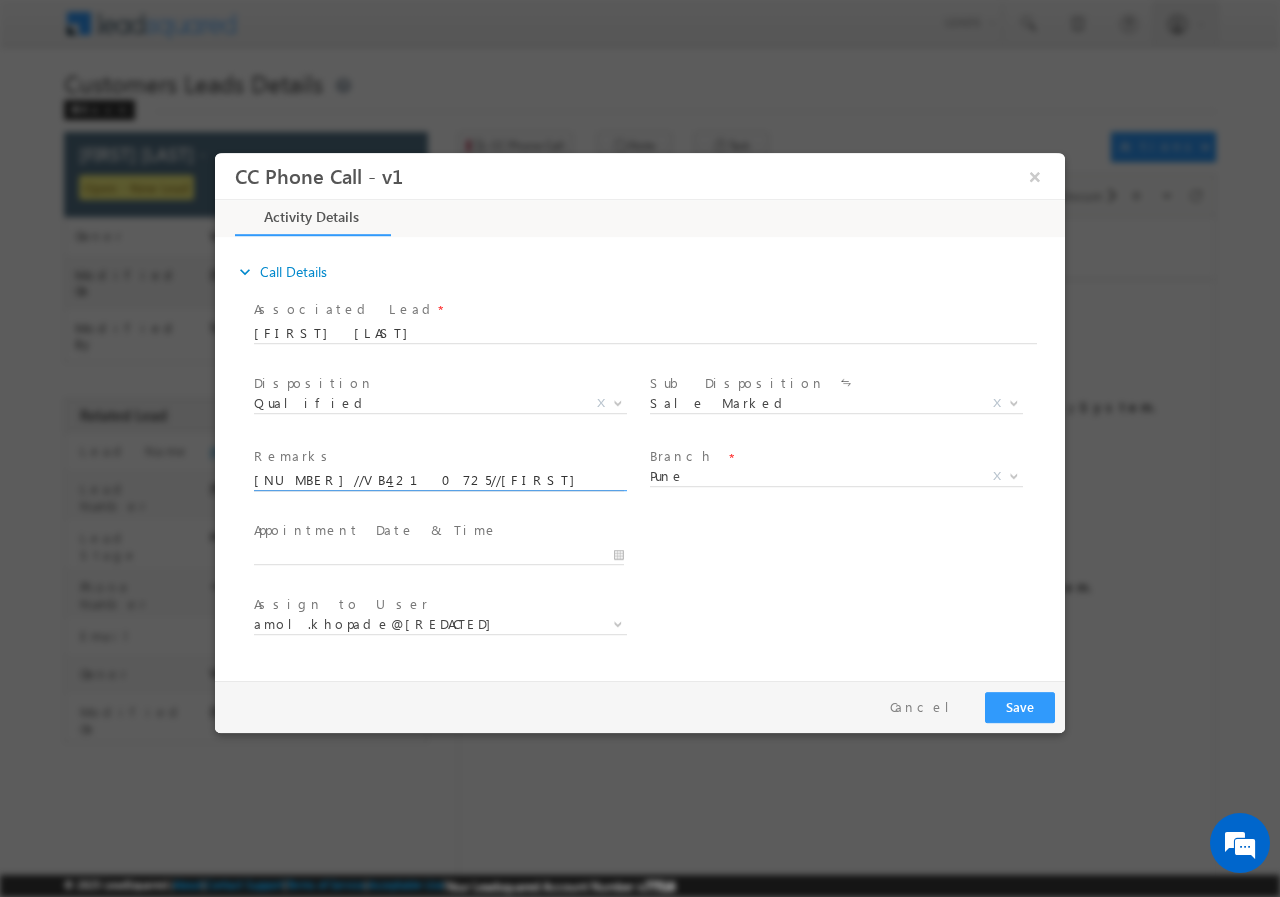 scroll, scrollTop: 0, scrollLeft: 709, axis: horizontal 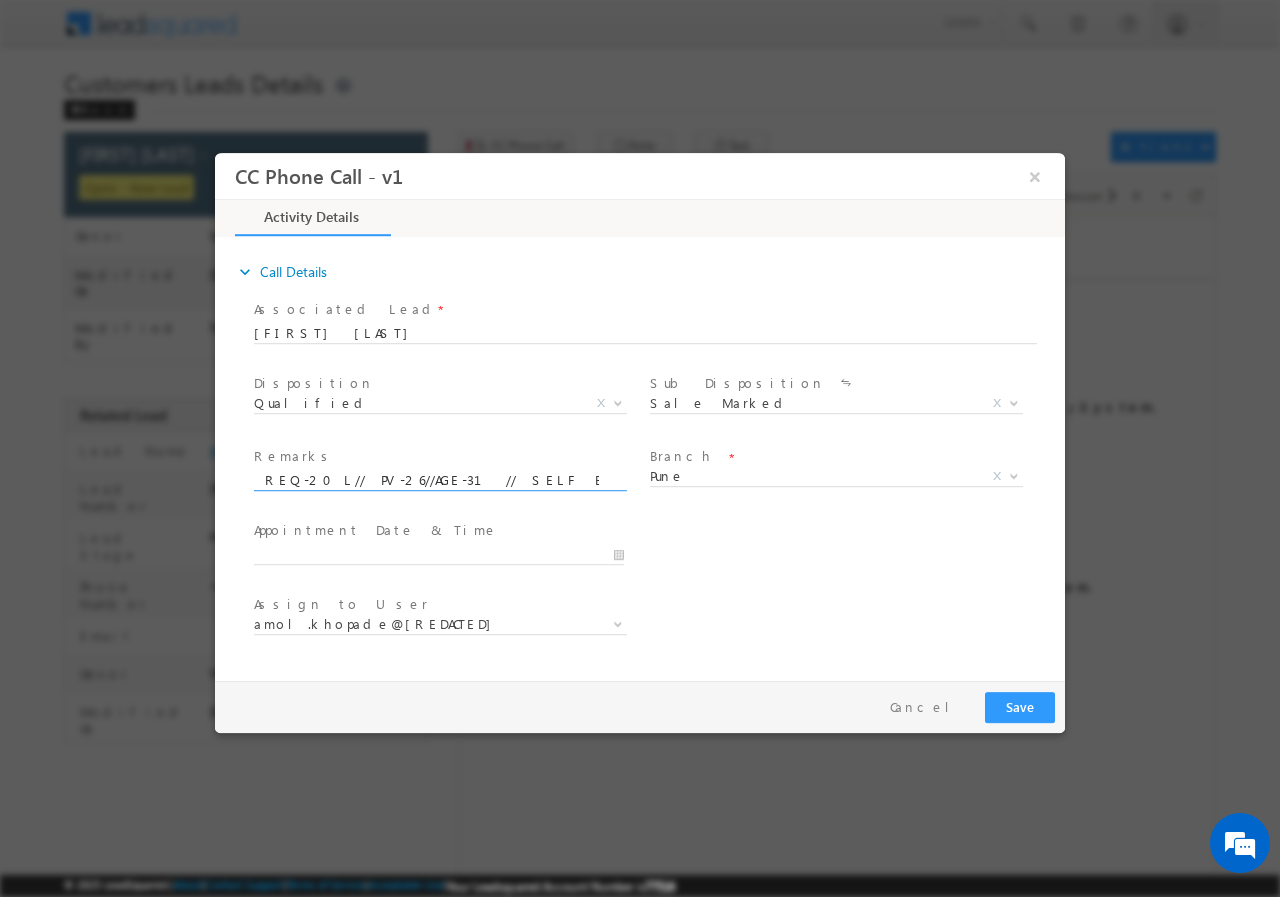 type on "[NUMBER]//VB4_210725//[FIRST] [LAST]//8459123922// PERCHASE// LOAN REQ-20L// PV-26//AGE-31// SELF EMP-70K// 412207- [CITY]// Cx IS READY TO MEET RM TOMORROW" 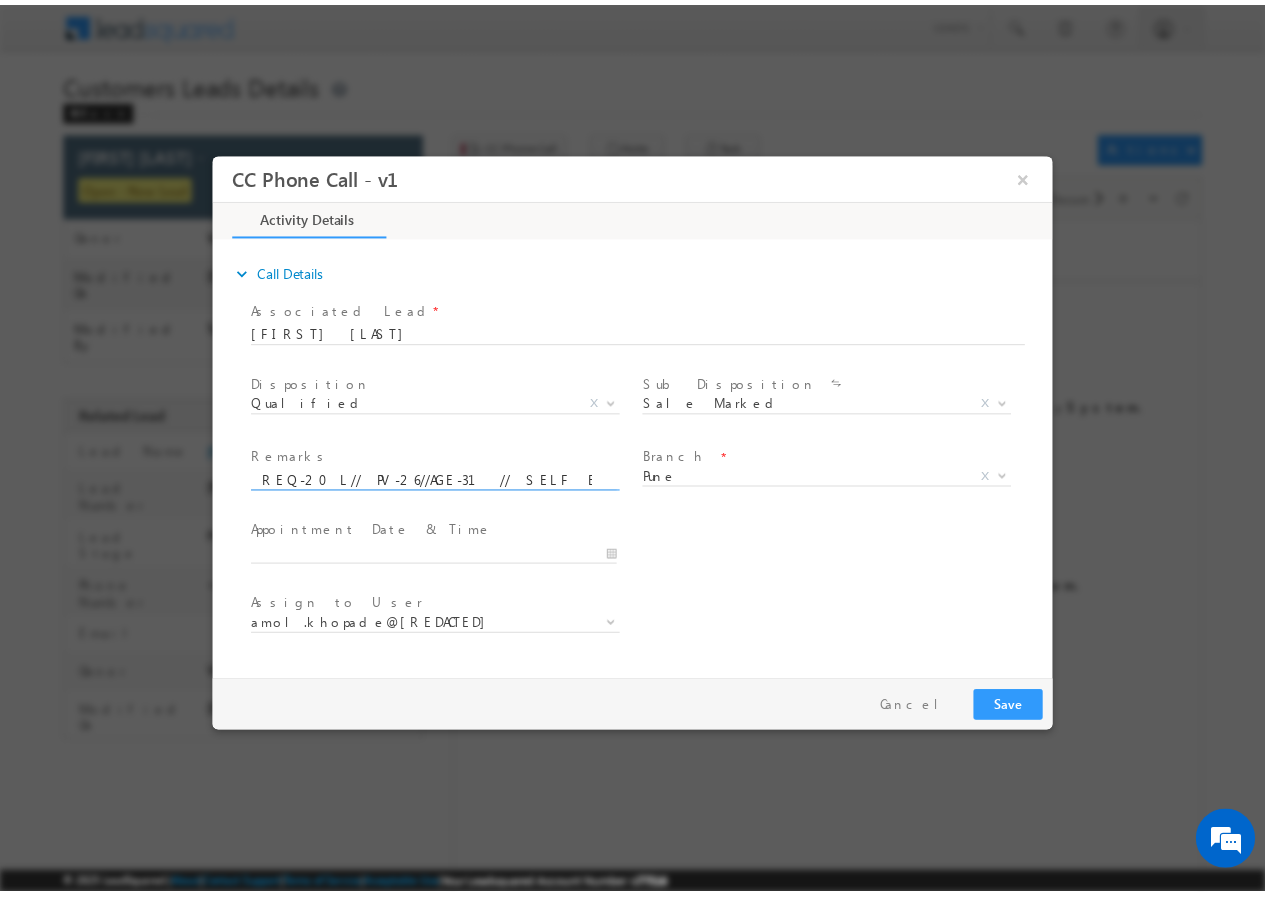 scroll, scrollTop: 0, scrollLeft: 0, axis: both 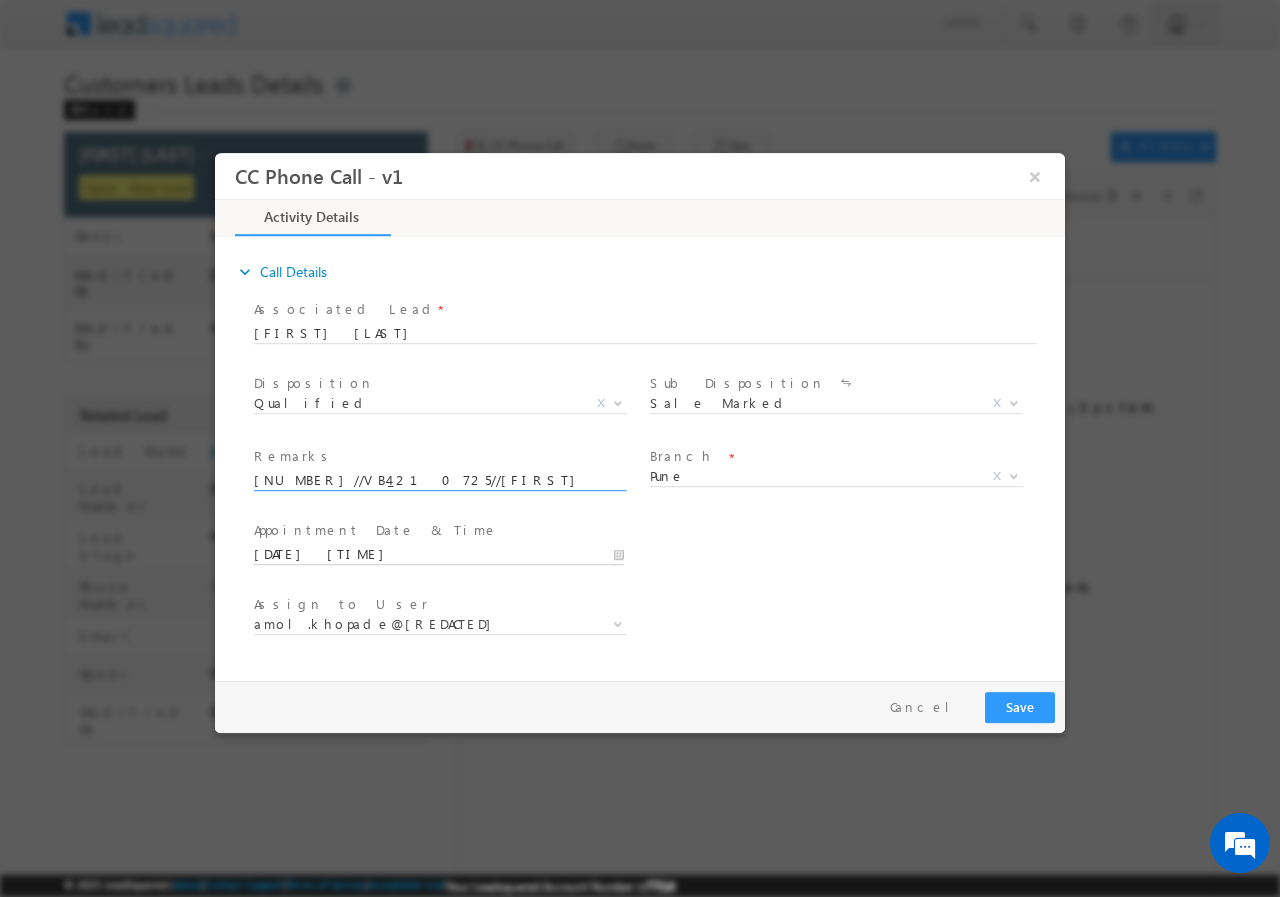 click on "[DATE] [TIME]" at bounding box center [439, 554] 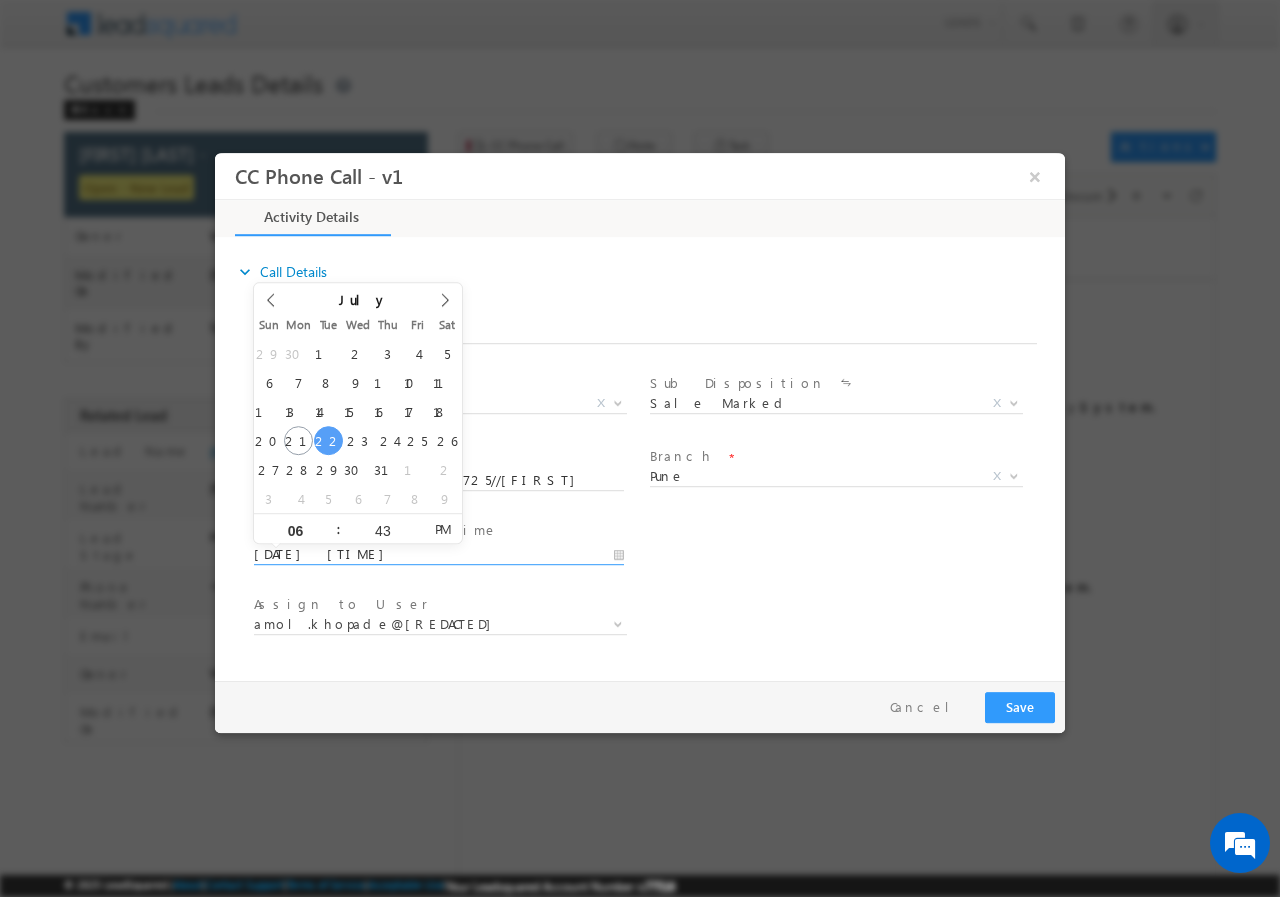 drag, startPoint x: 328, startPoint y: 437, endPoint x: 331, endPoint y: 449, distance: 12.369317 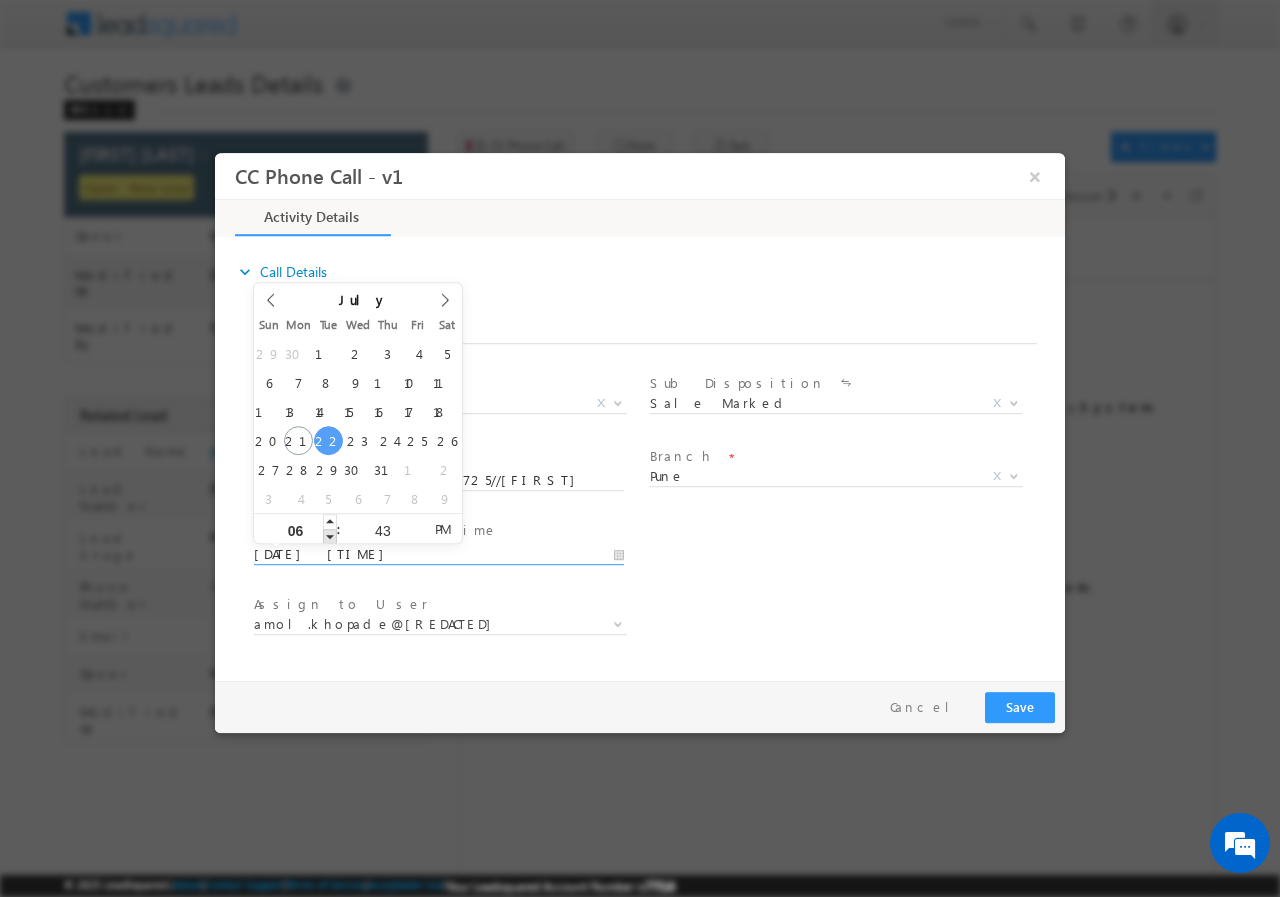 type on "[DATE] [TIME]" 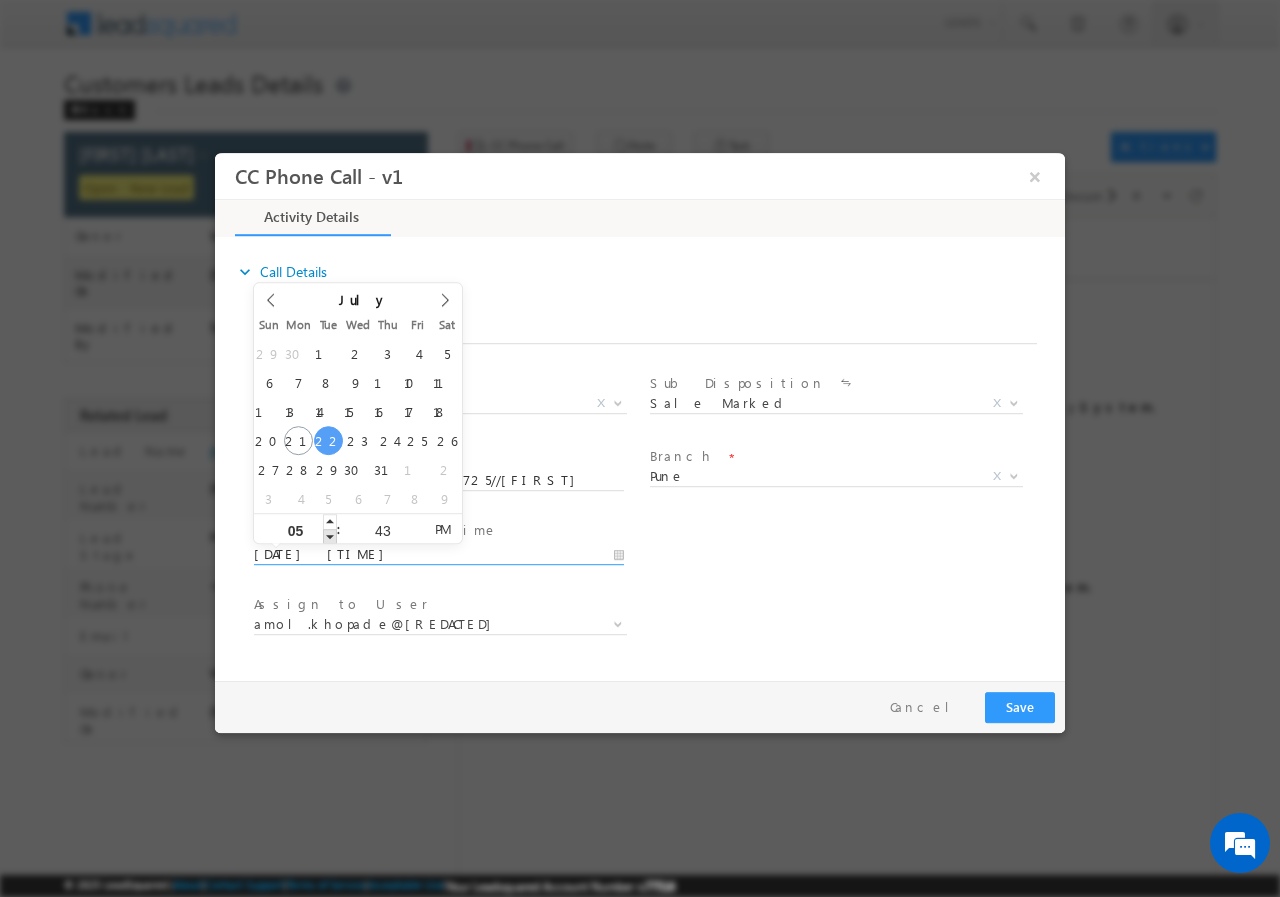 click at bounding box center (330, 535) 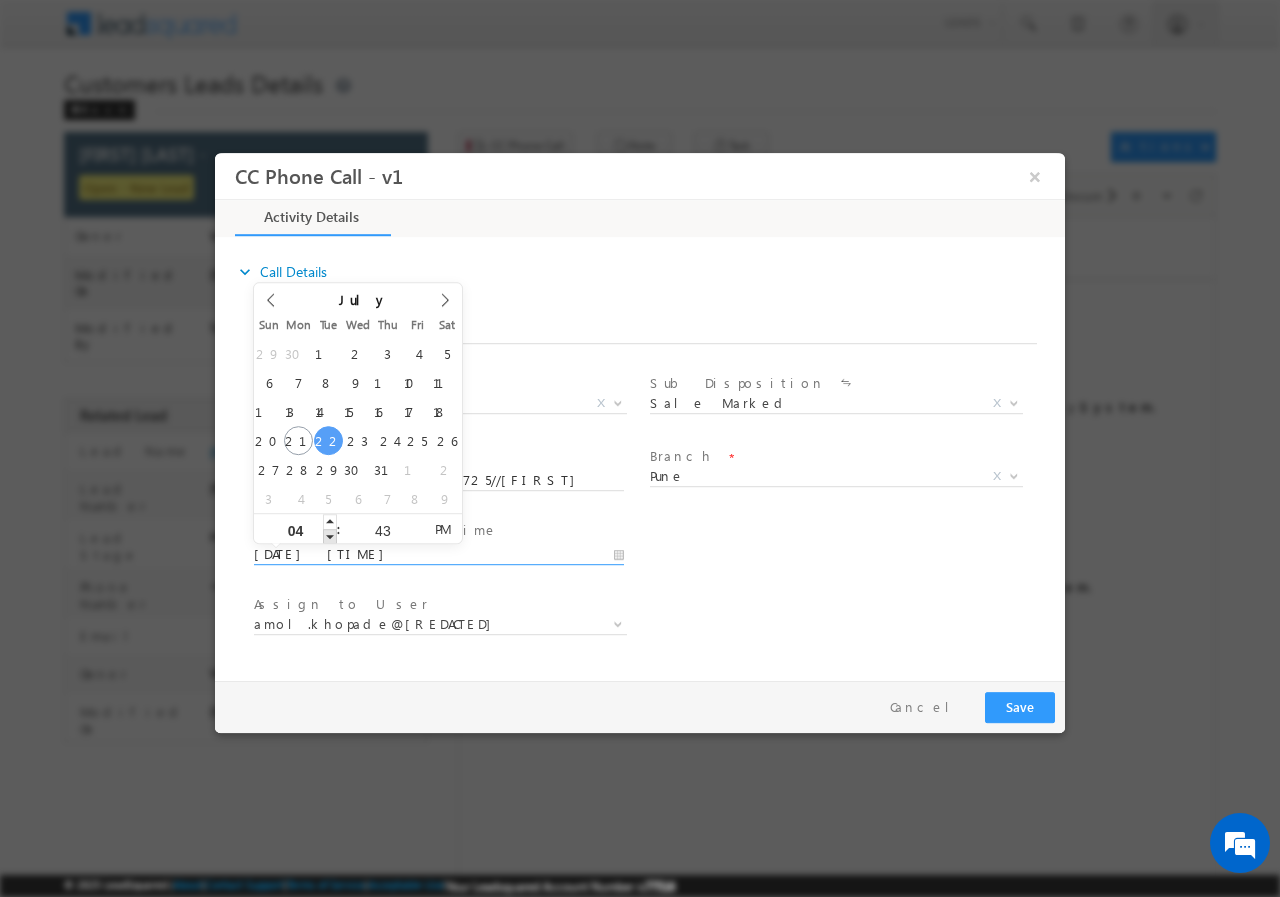 click at bounding box center [330, 535] 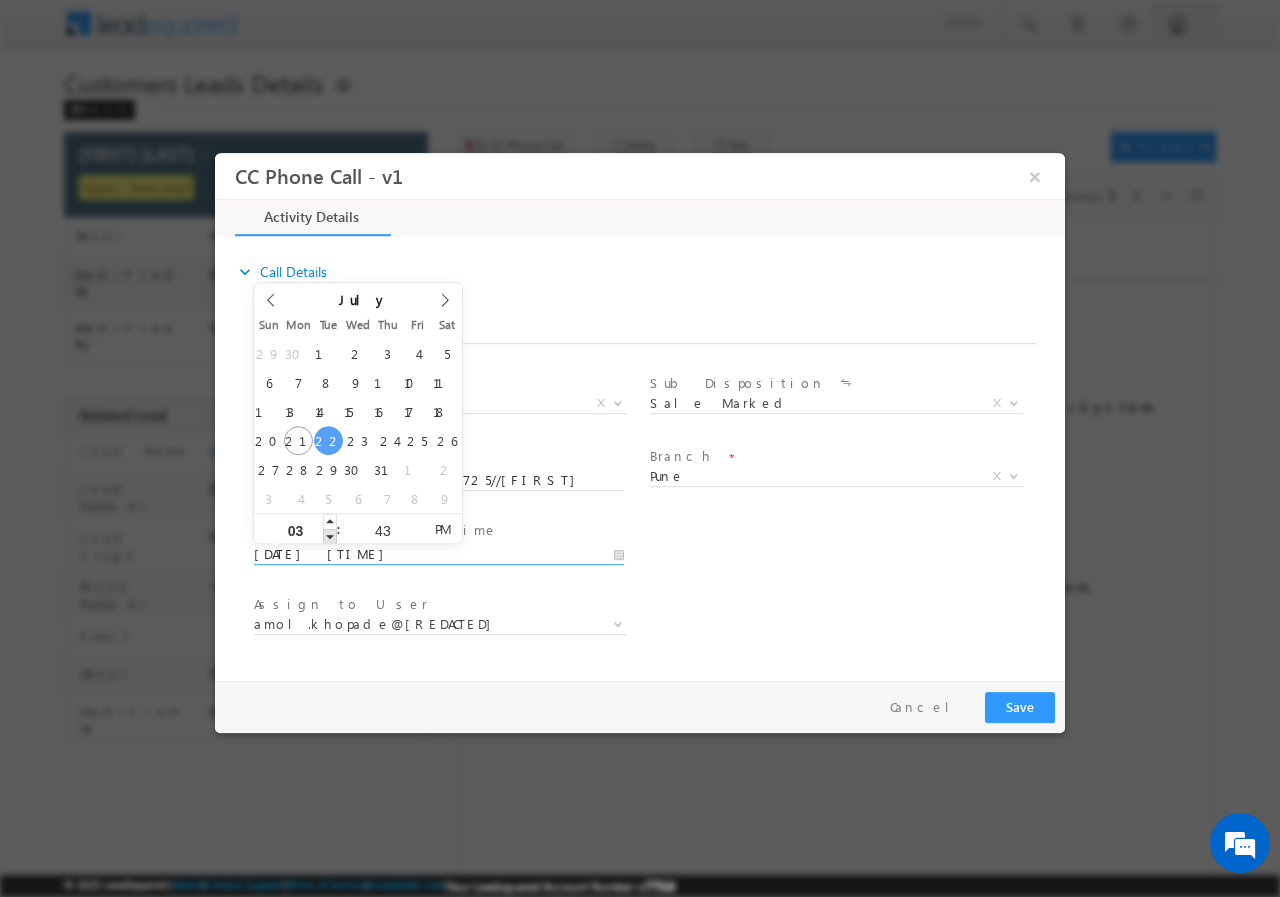 click at bounding box center (330, 535) 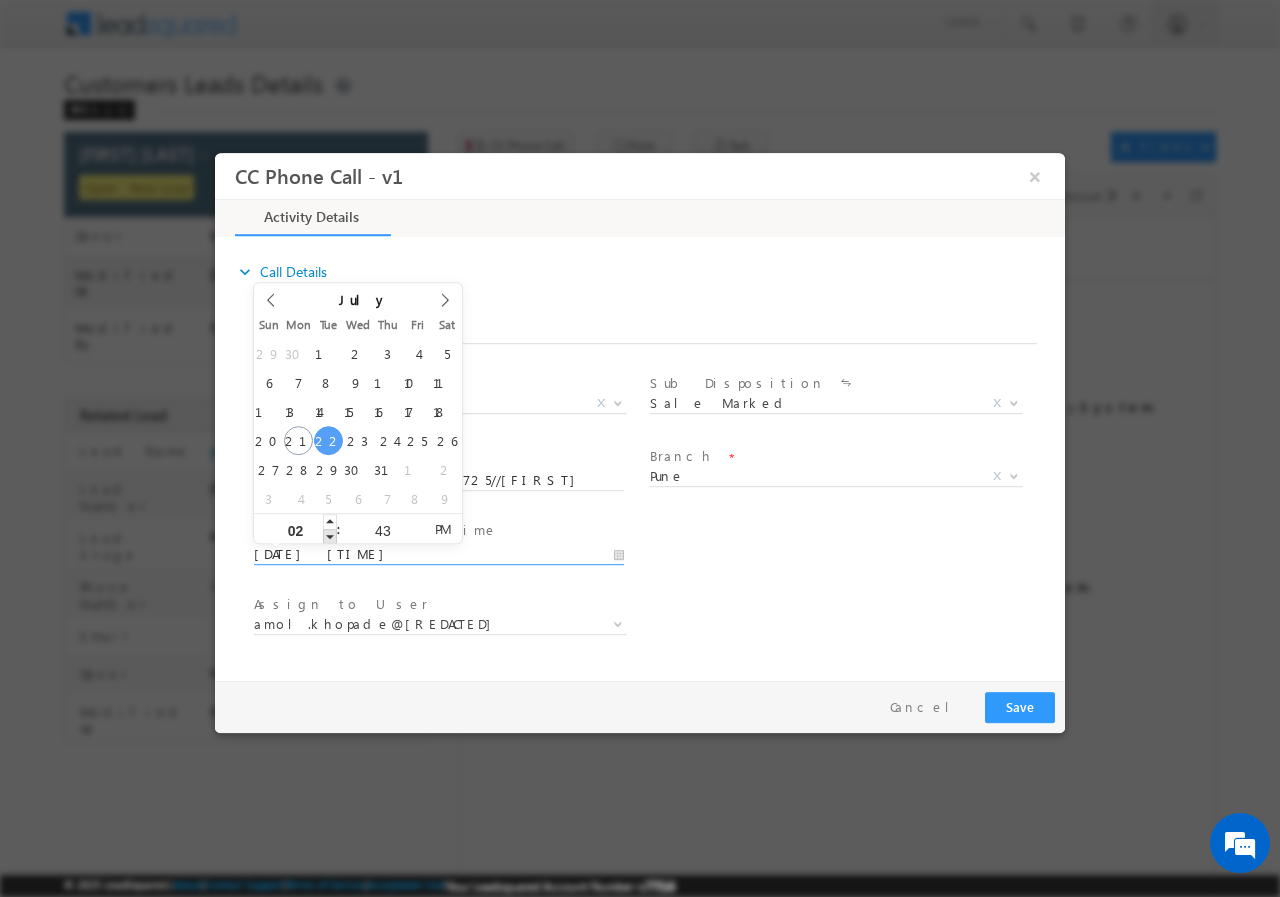 click at bounding box center [330, 535] 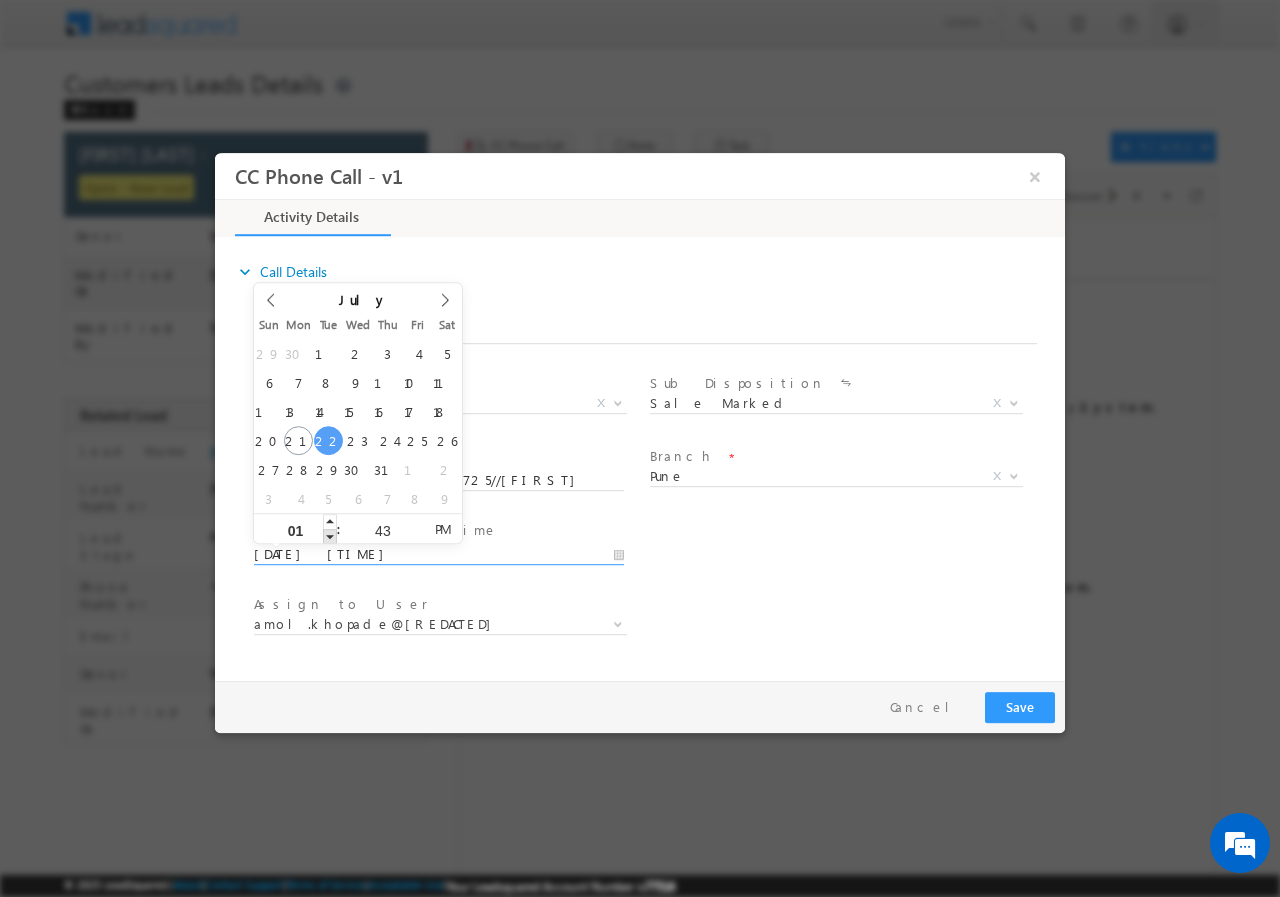 click at bounding box center (330, 535) 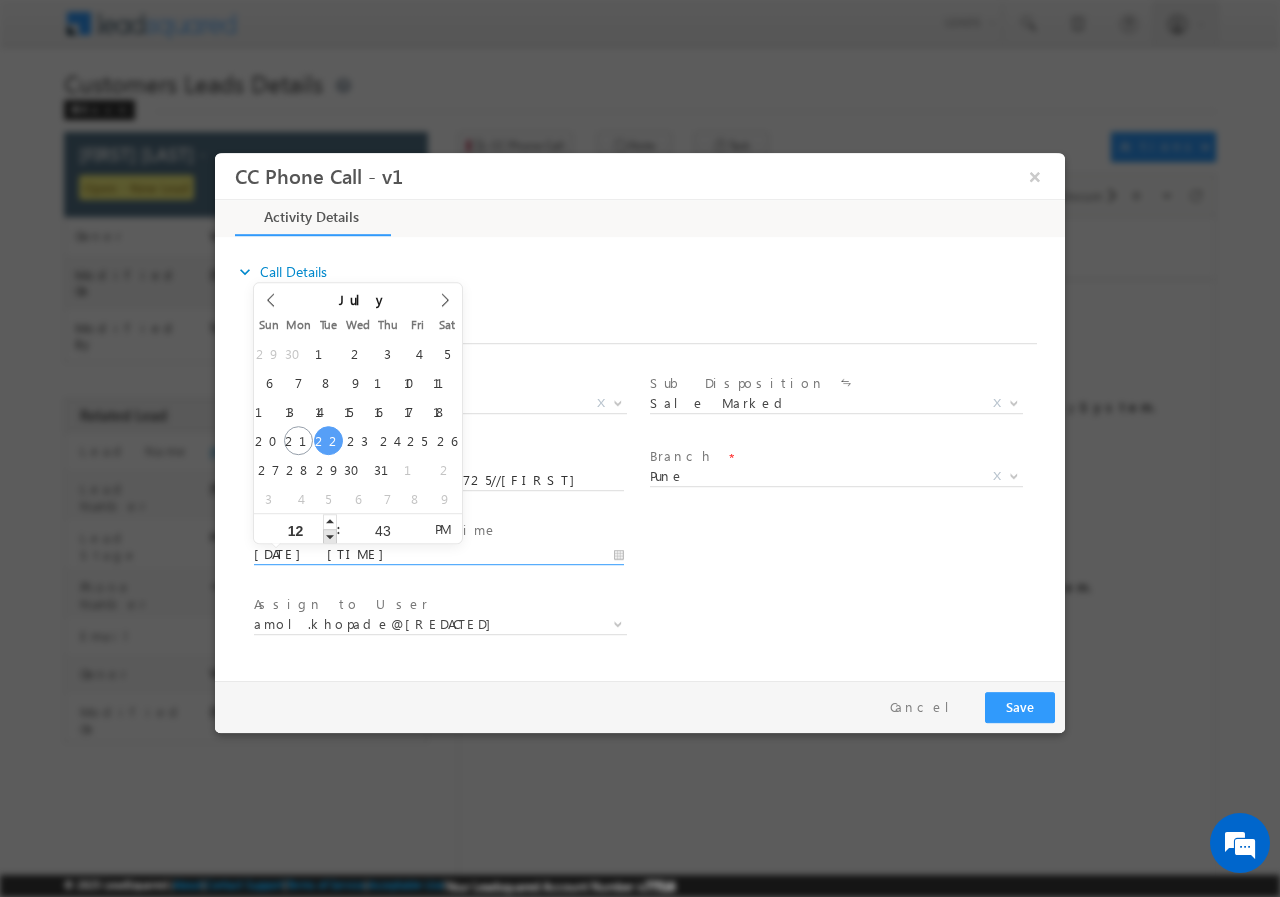 click at bounding box center [330, 535] 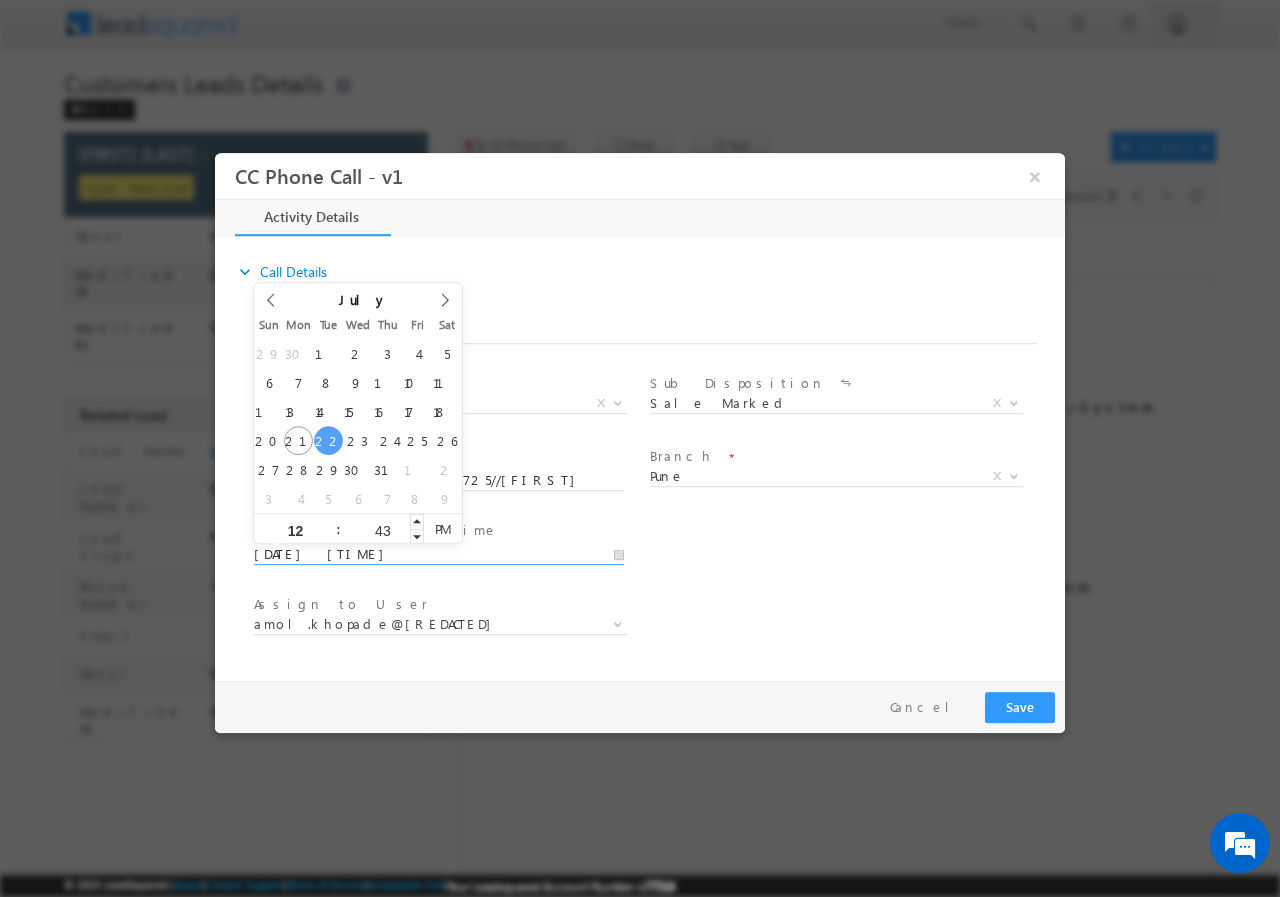 click on "43" at bounding box center [382, 529] 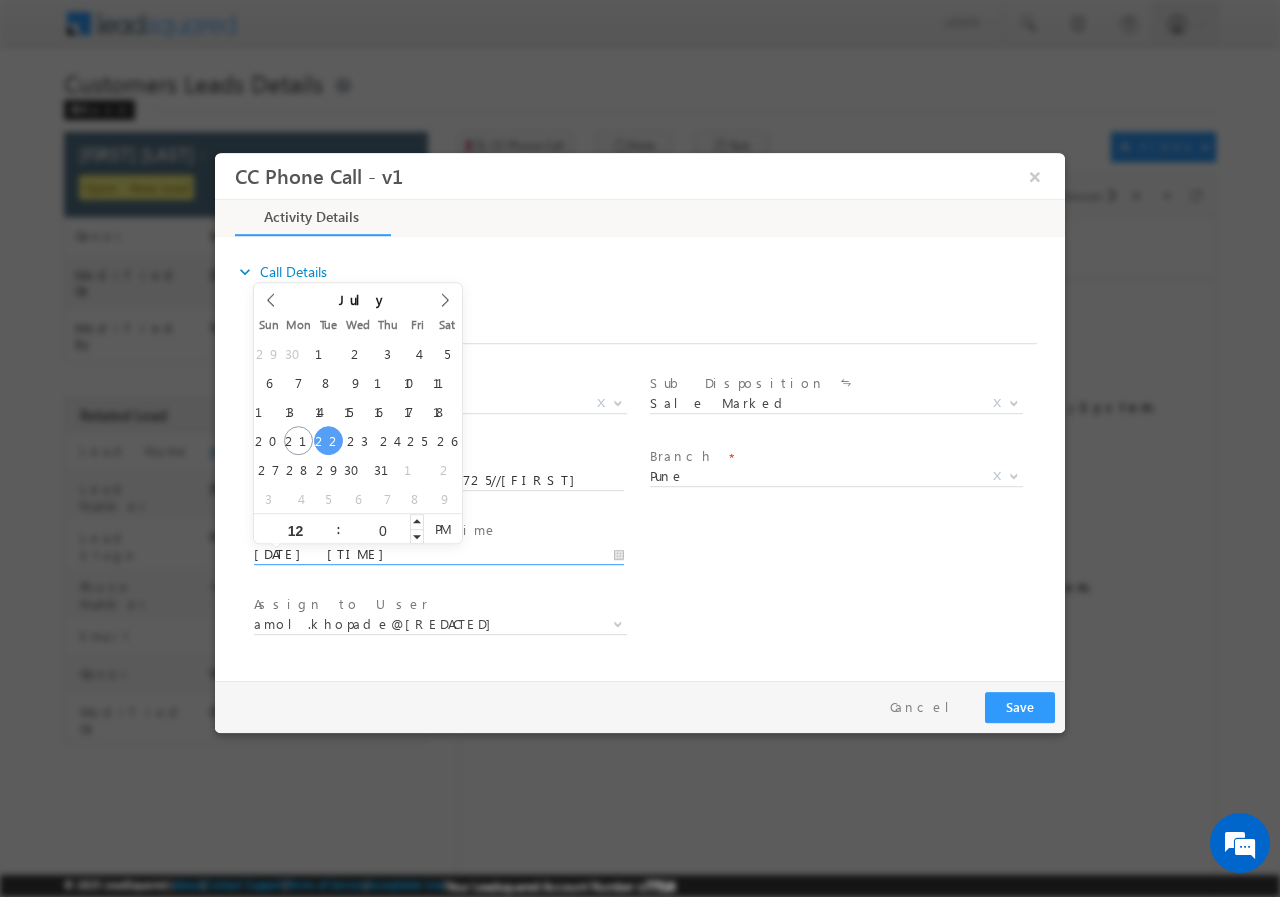 type on "00" 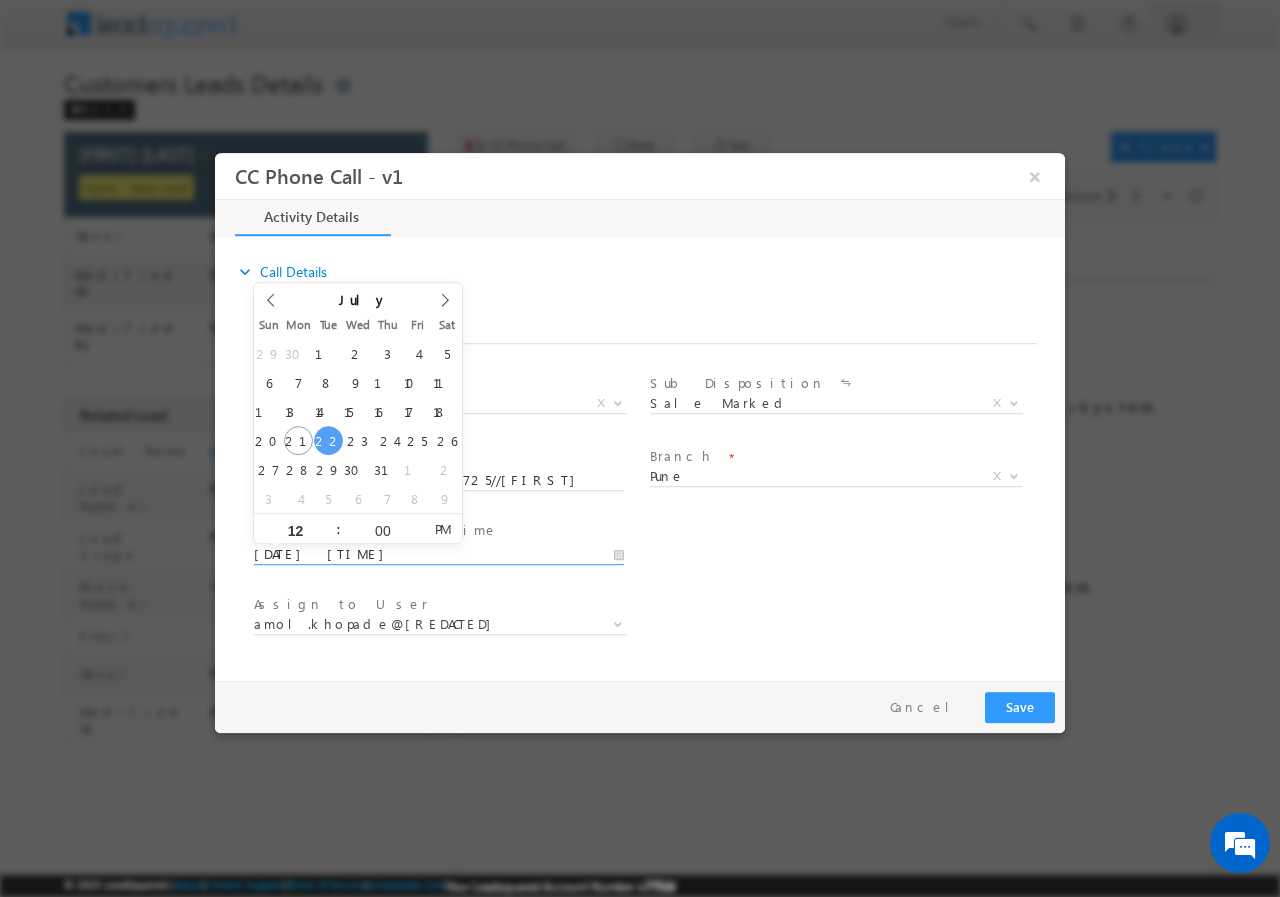 type on "[DATE] [TIME]" 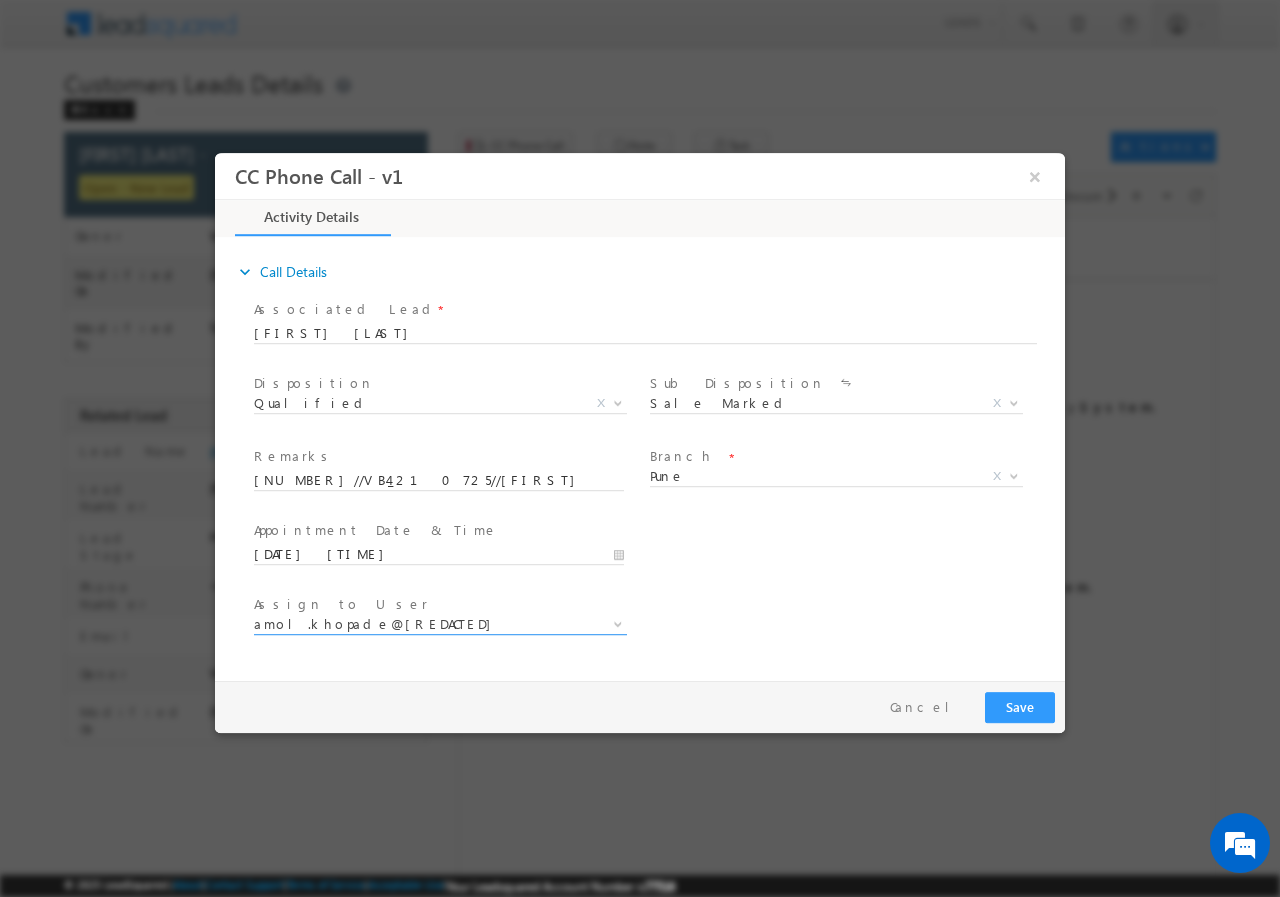 click on "amol.khopade@[REDACTED]" at bounding box center (416, 623) 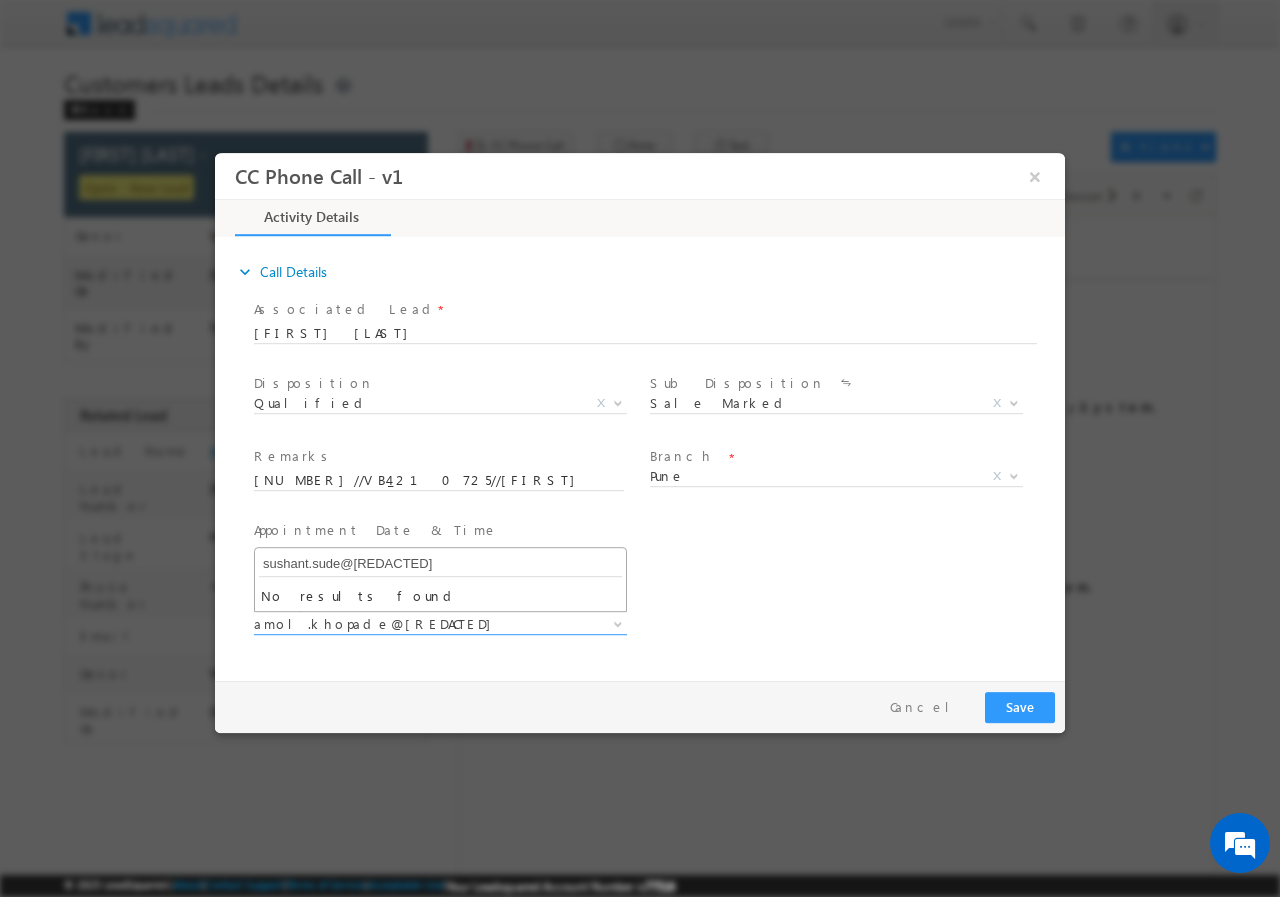 click on "sushant.sude@[REDACTED]" at bounding box center (440, 563) 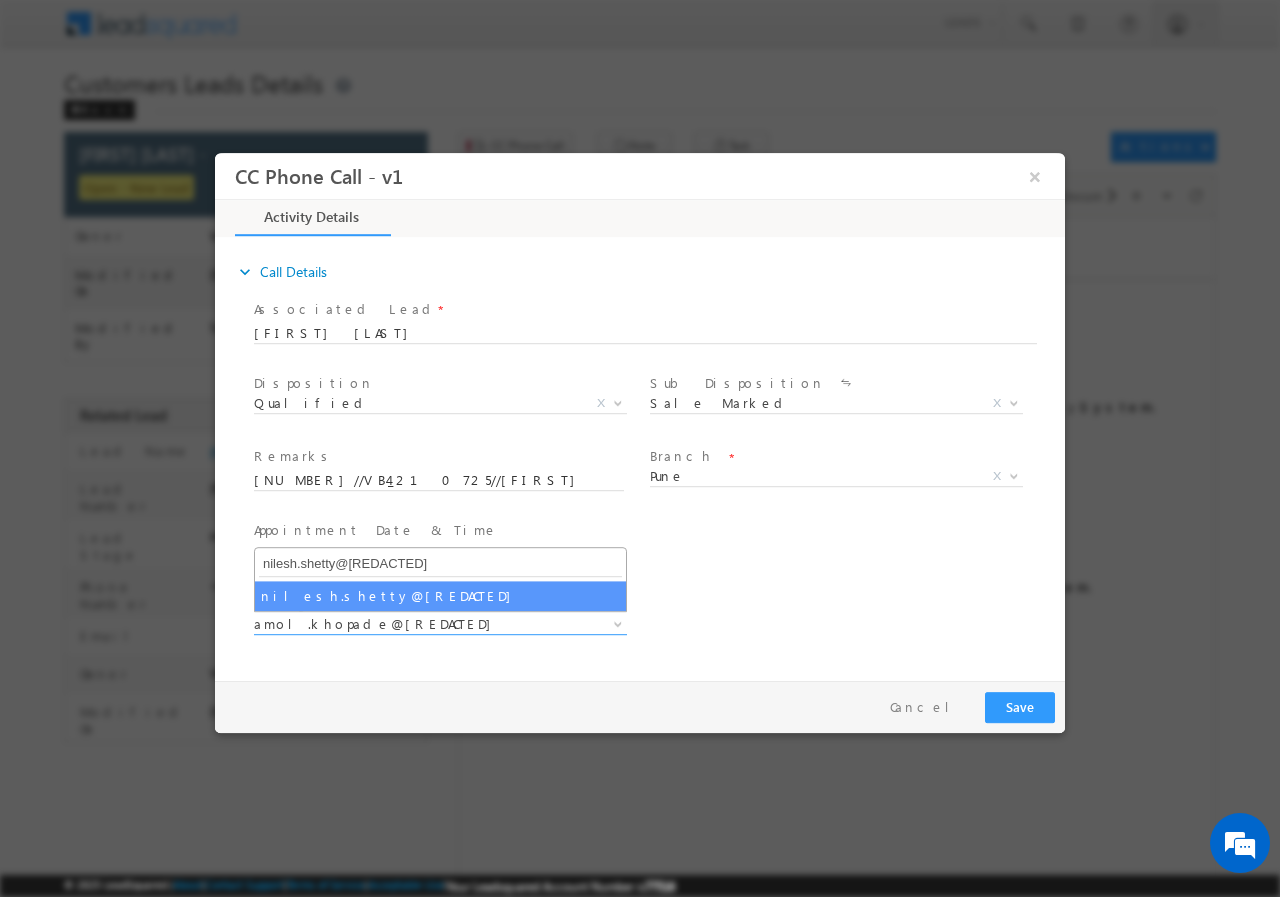 type on "nilesh.shetty@[REDACTED]" 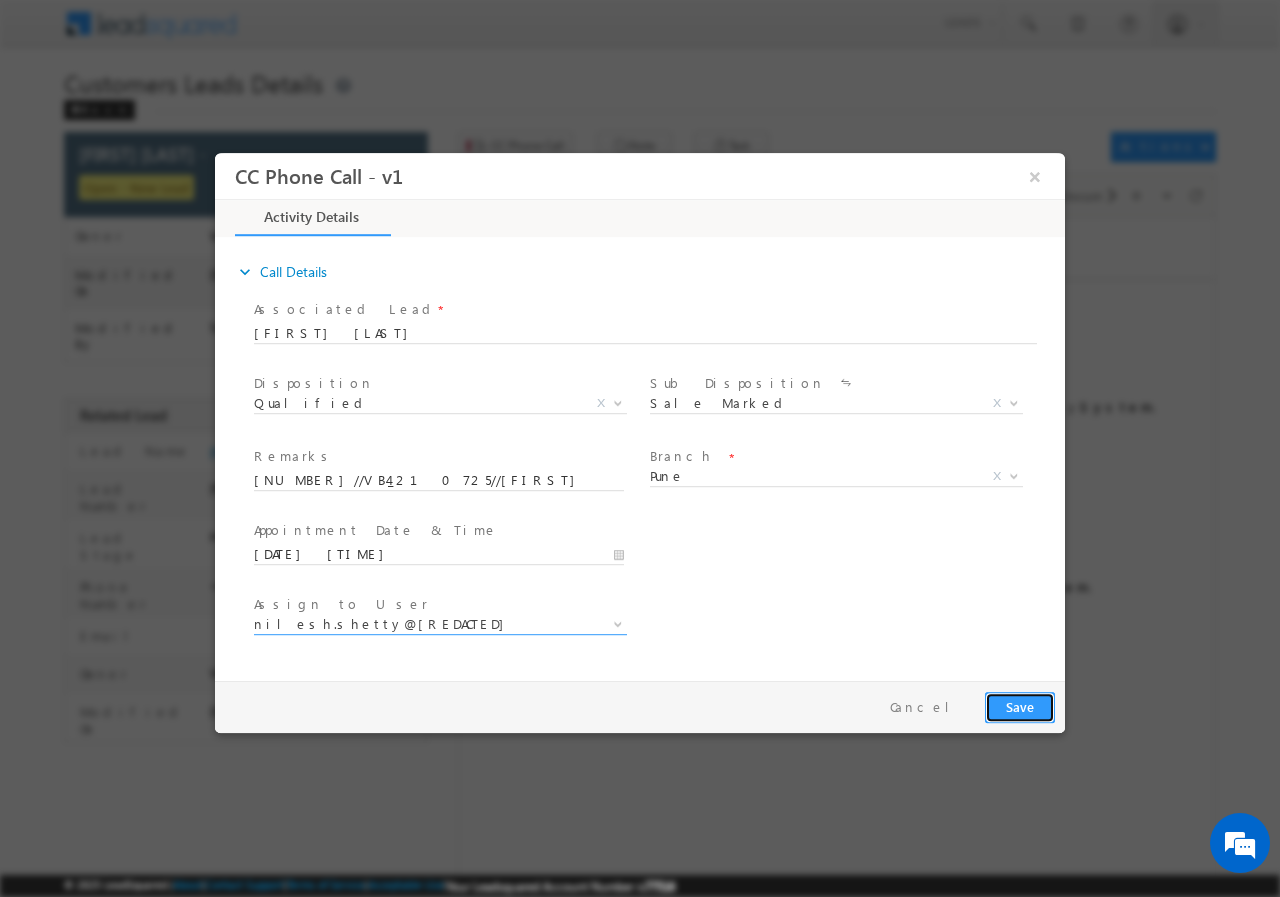 click on "Save" at bounding box center (1020, 706) 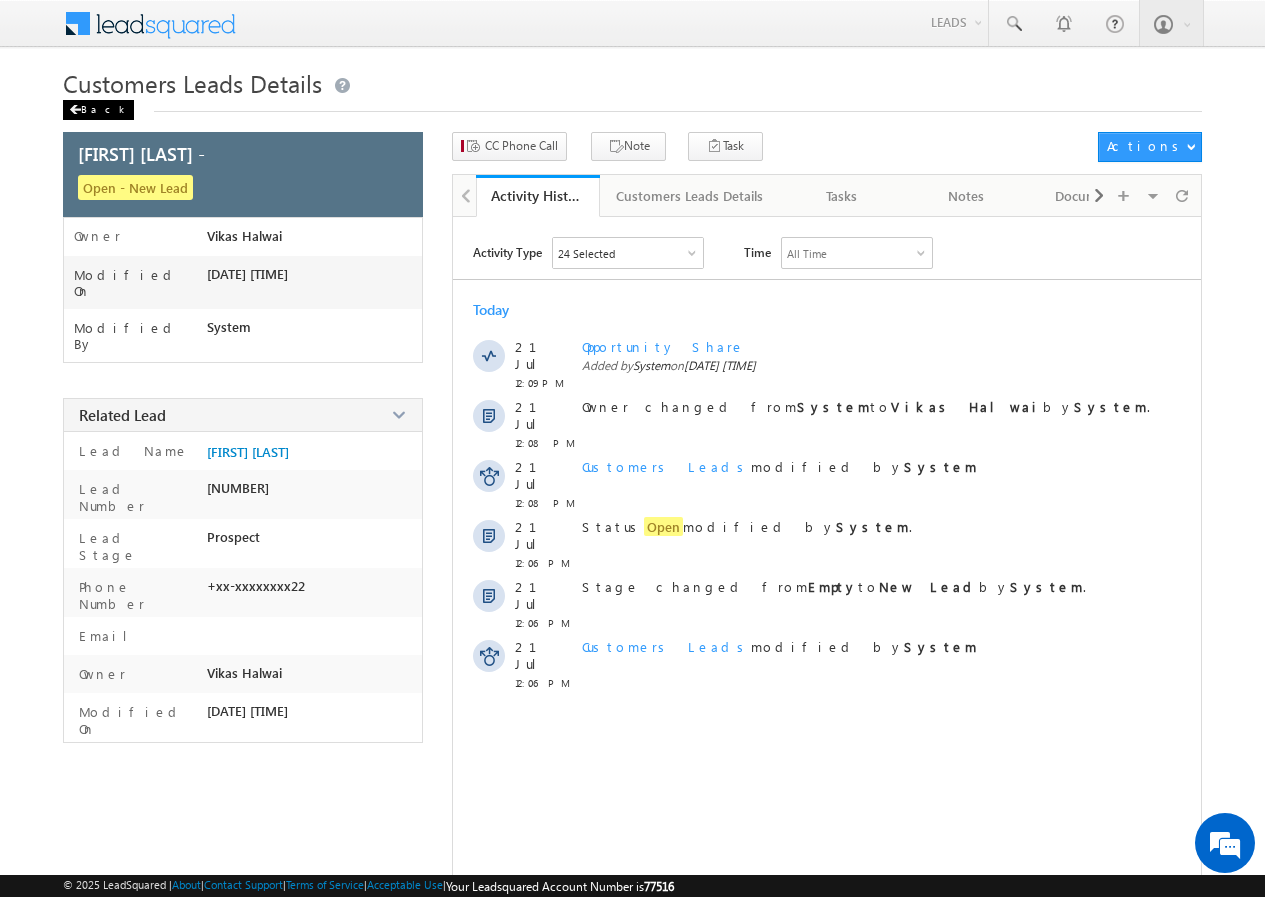 click on "Back" at bounding box center [98, 110] 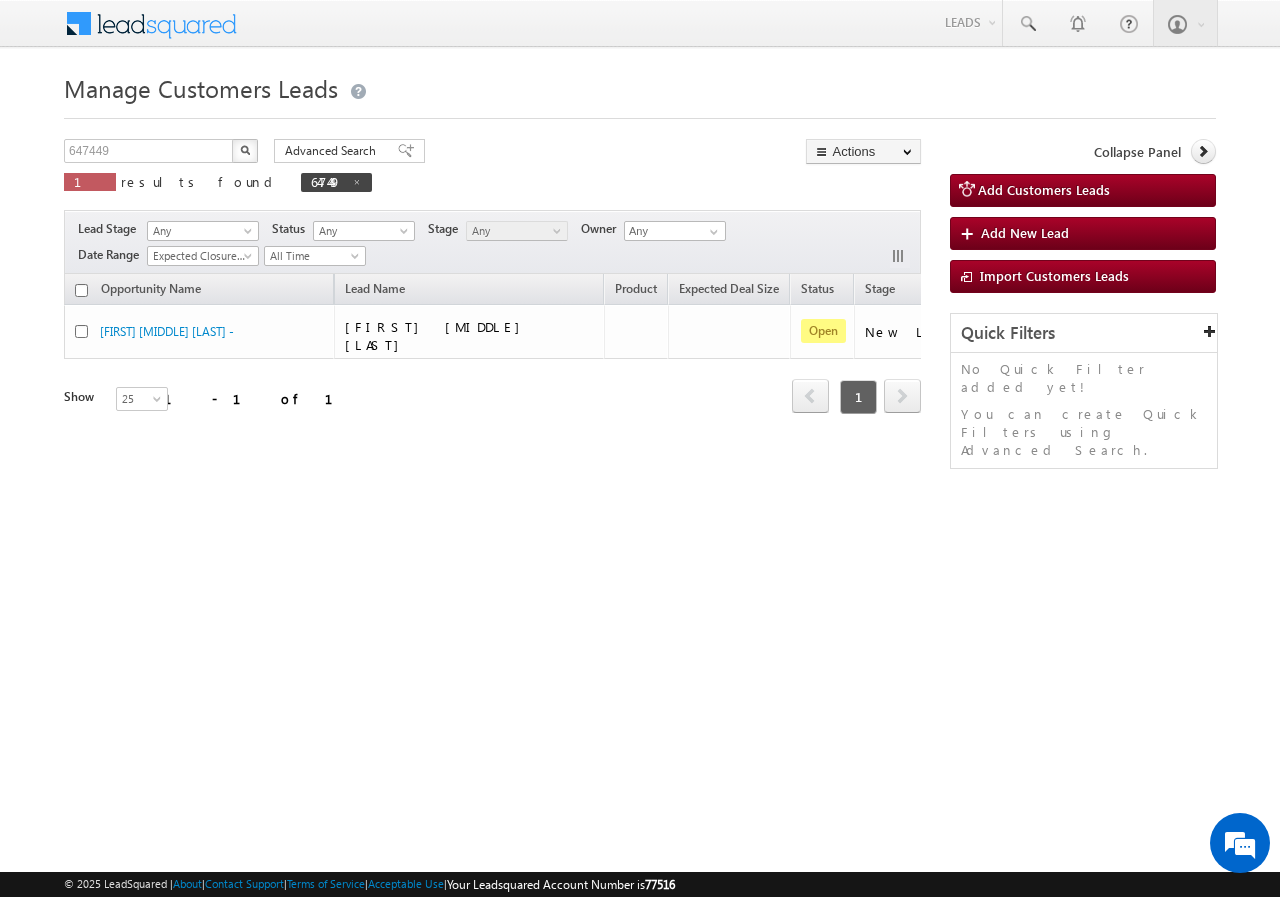 scroll, scrollTop: 0, scrollLeft: 0, axis: both 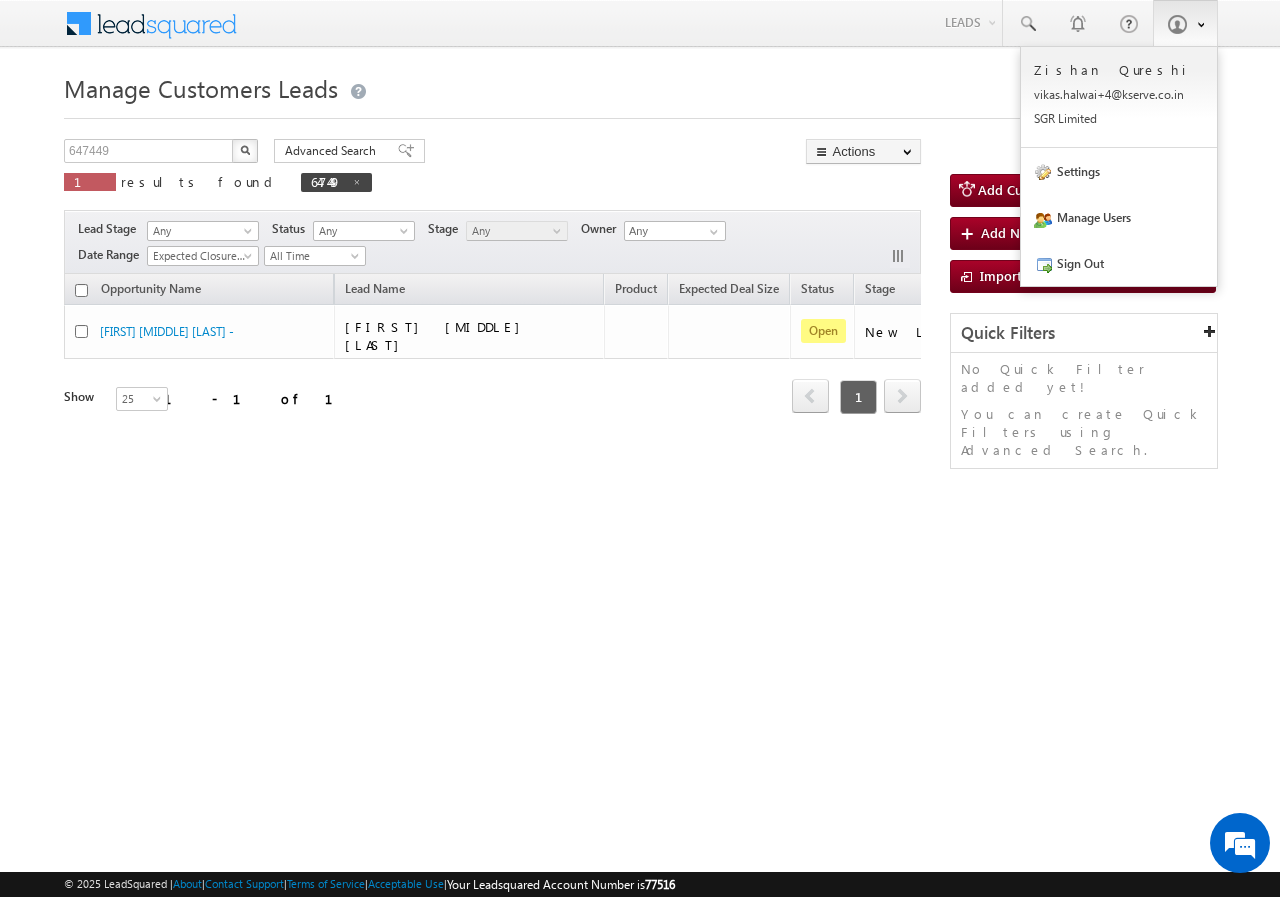 click at bounding box center [1185, 23] 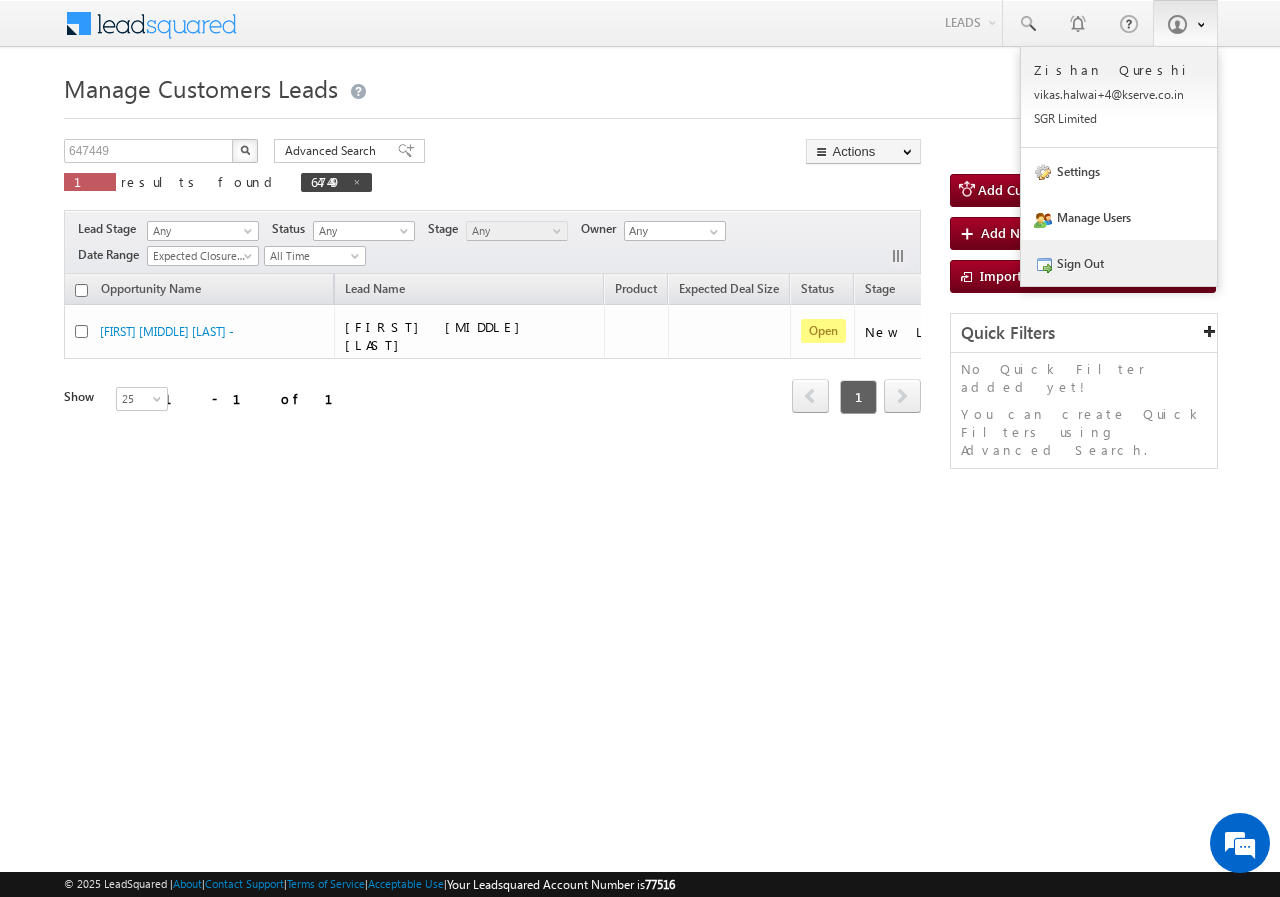 click on "Sign Out" at bounding box center [1119, 263] 